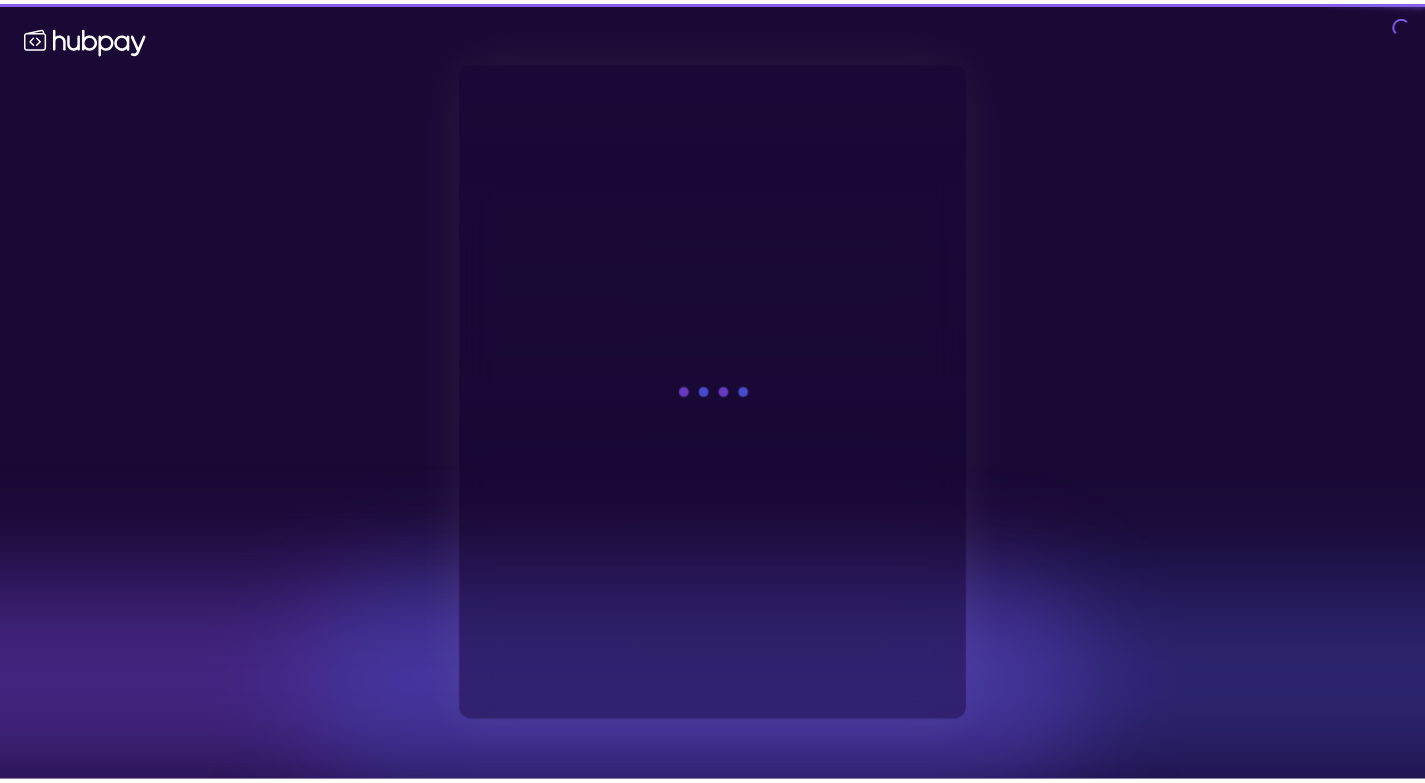 scroll, scrollTop: 0, scrollLeft: 0, axis: both 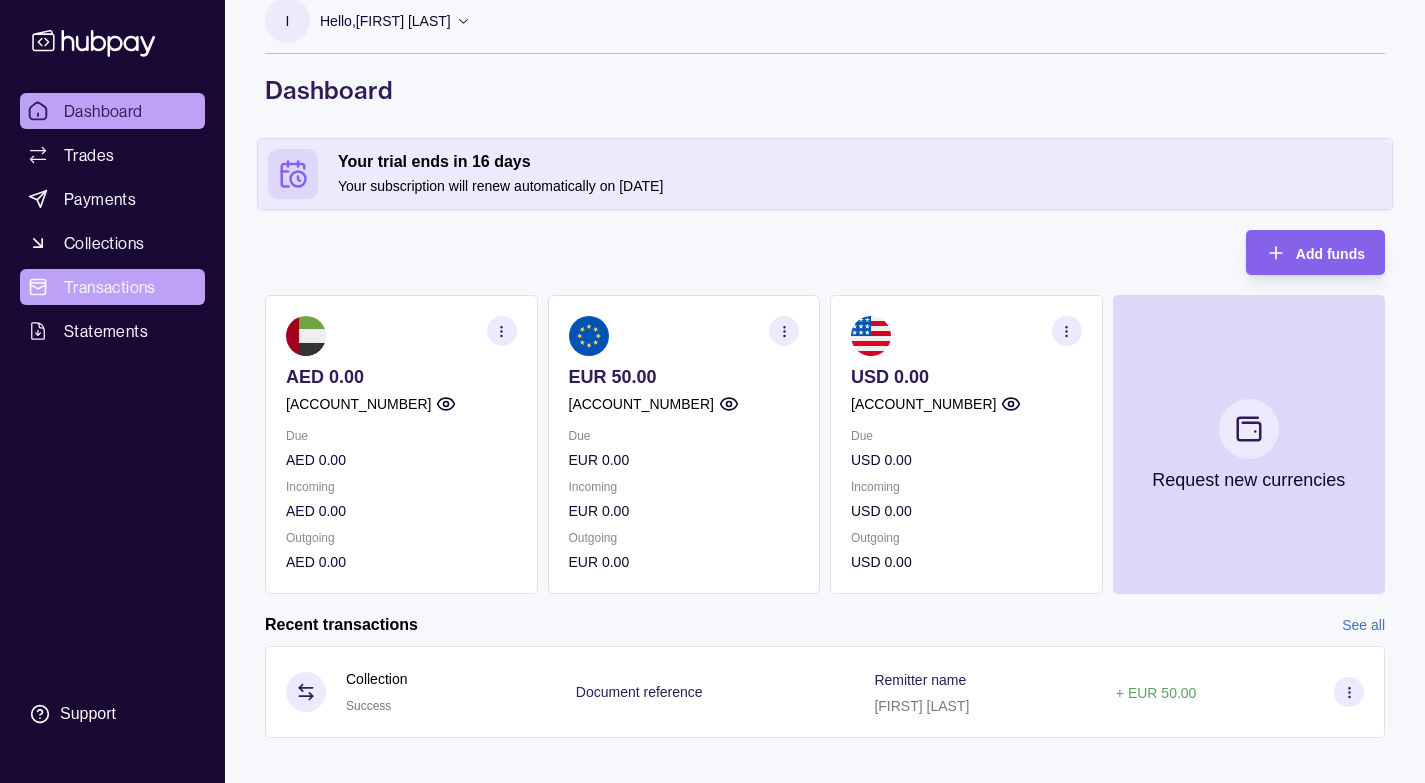 click on "Transactions" at bounding box center (112, 287) 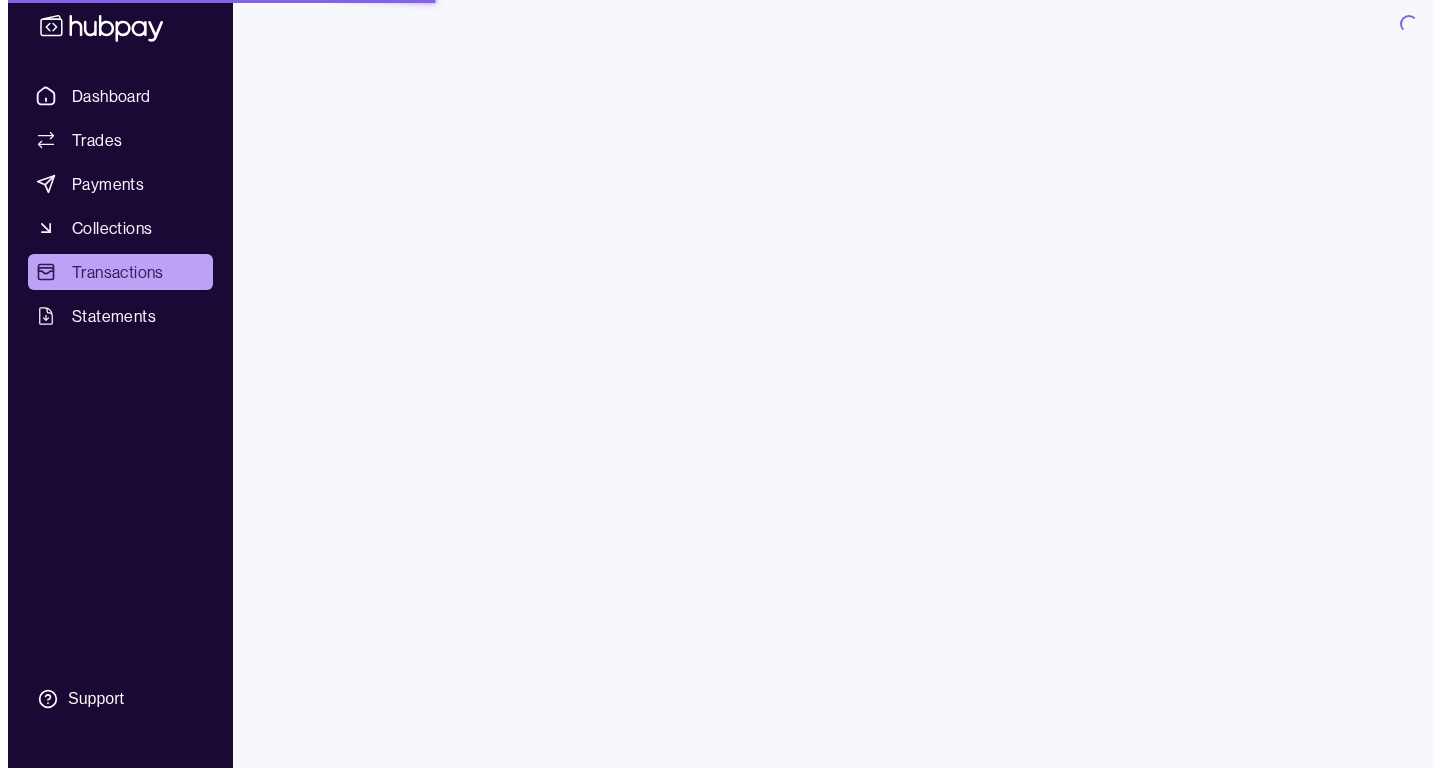 scroll, scrollTop: 0, scrollLeft: 0, axis: both 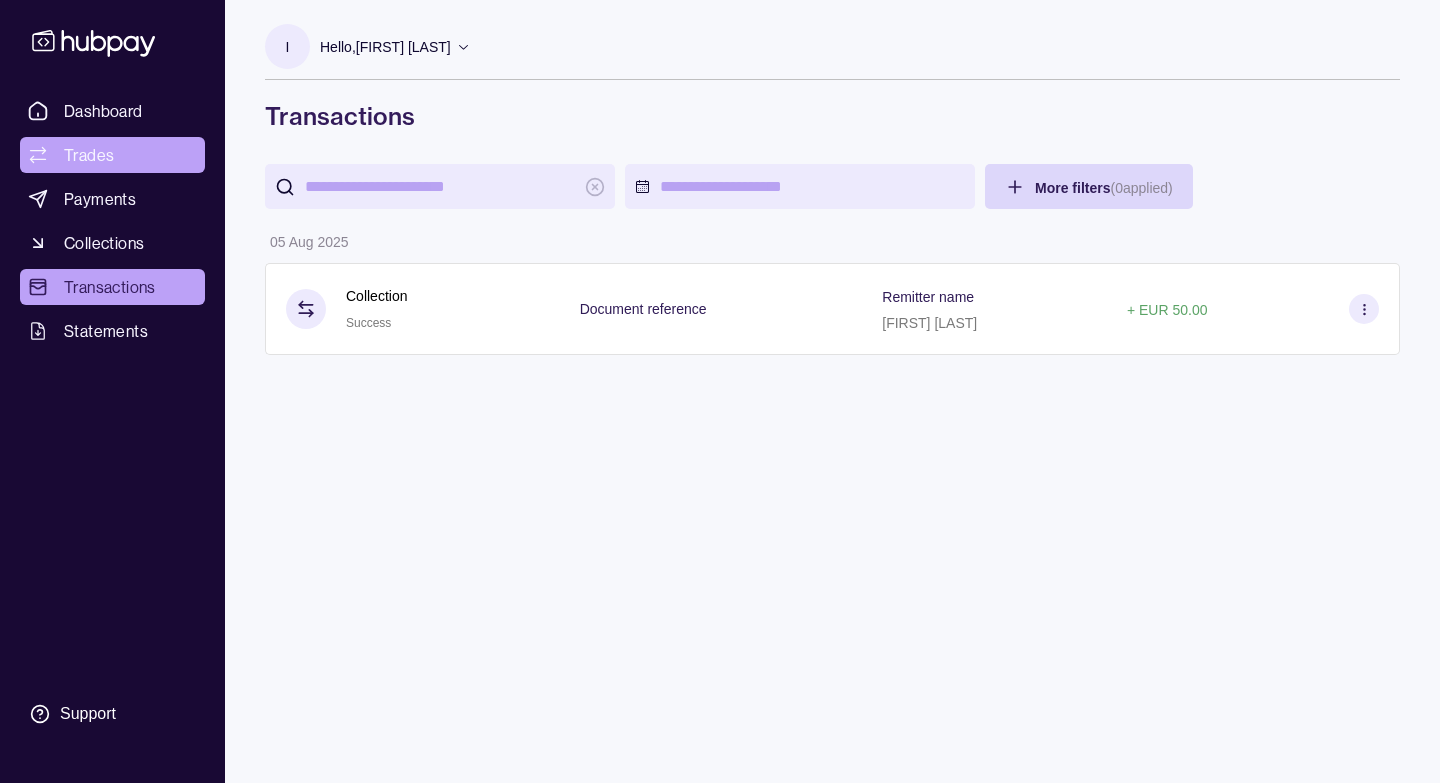 click on "Trades" at bounding box center [89, 155] 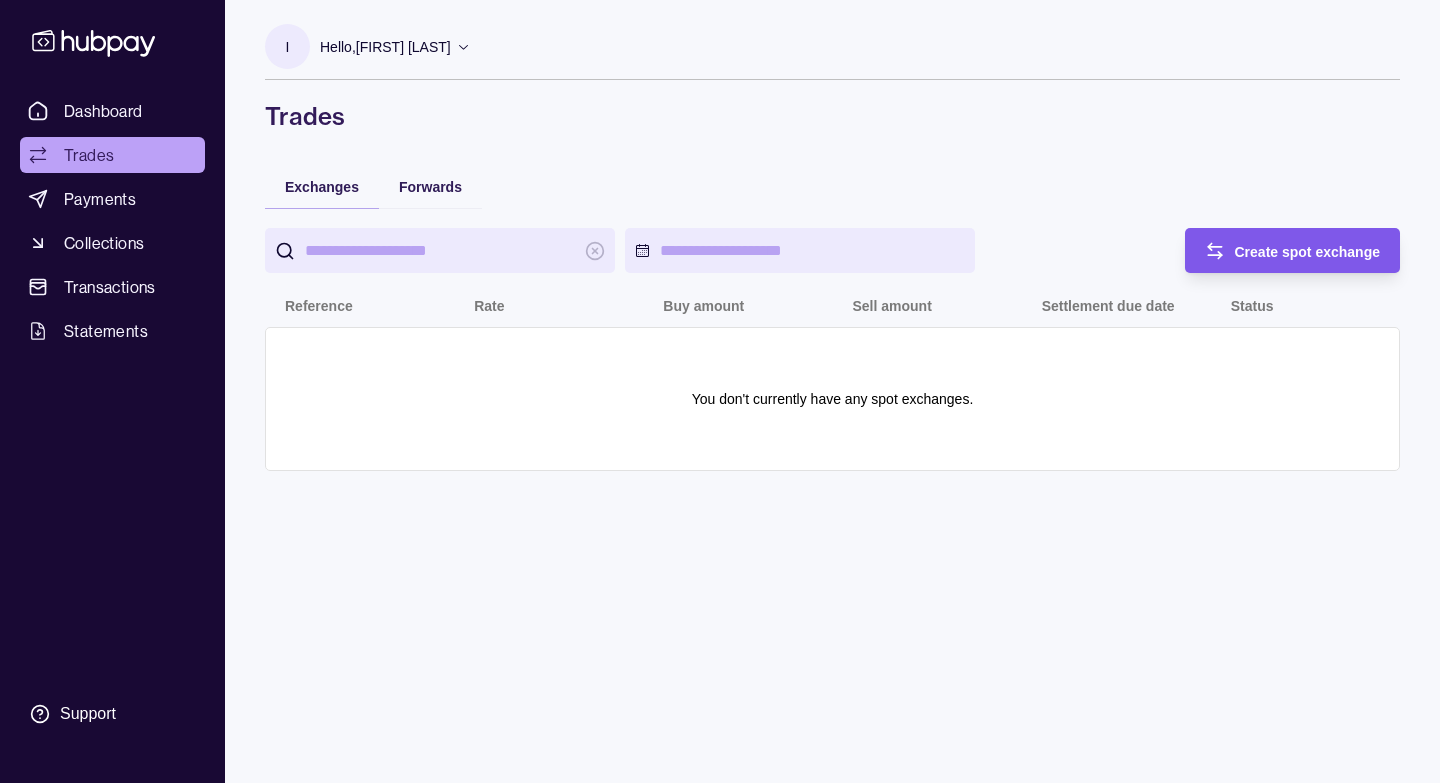 click on "Create spot exchange" at bounding box center [1278, 250] 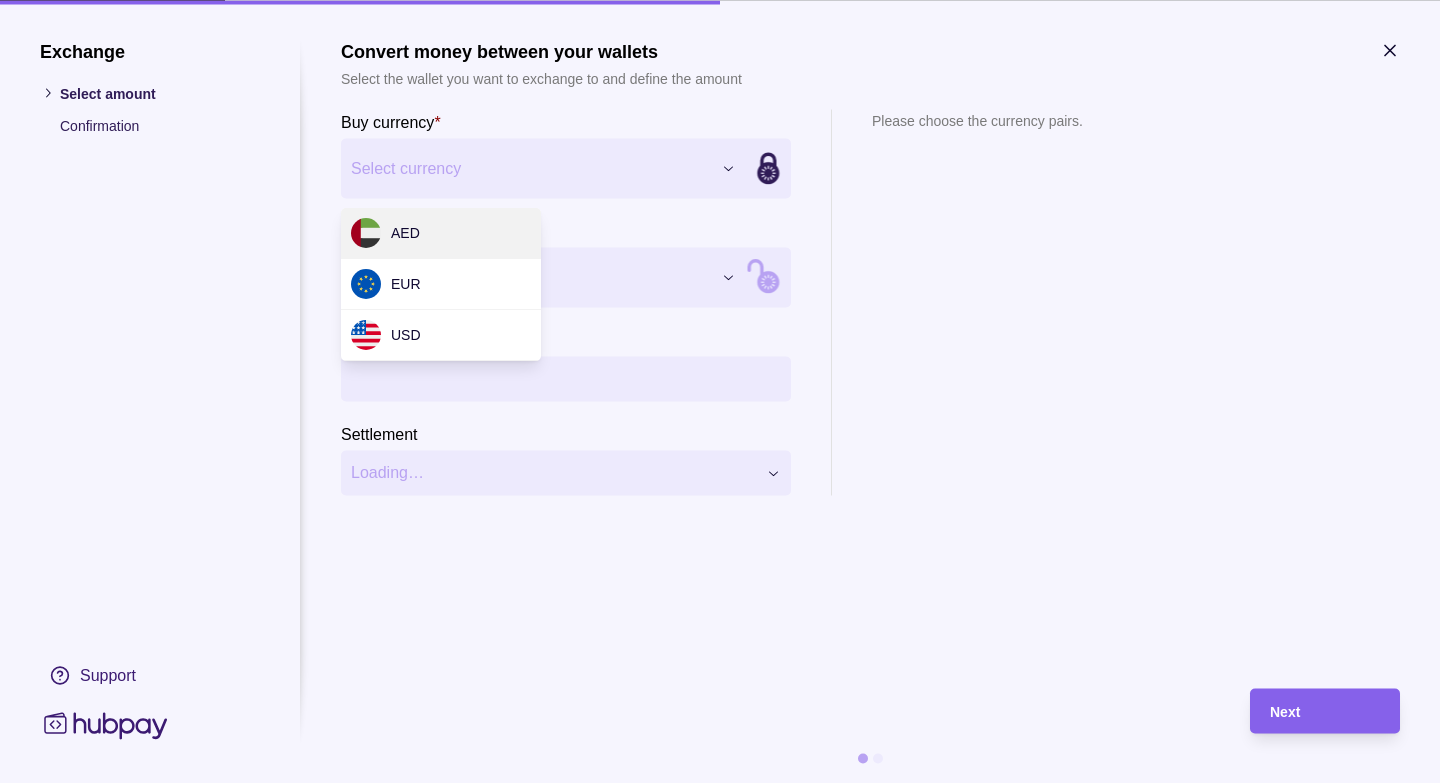 click on "Exchange Select amount Confirmation Support Convert money between your wallets Select the wallet you want to exchange to and define the amount Buy currency  * Select currency *** *** *** Sell currency  * Select currency *** *** *** Buy amount  * Settlement Loading… Please choose the currency pairs. Next" at bounding box center (720, 783) 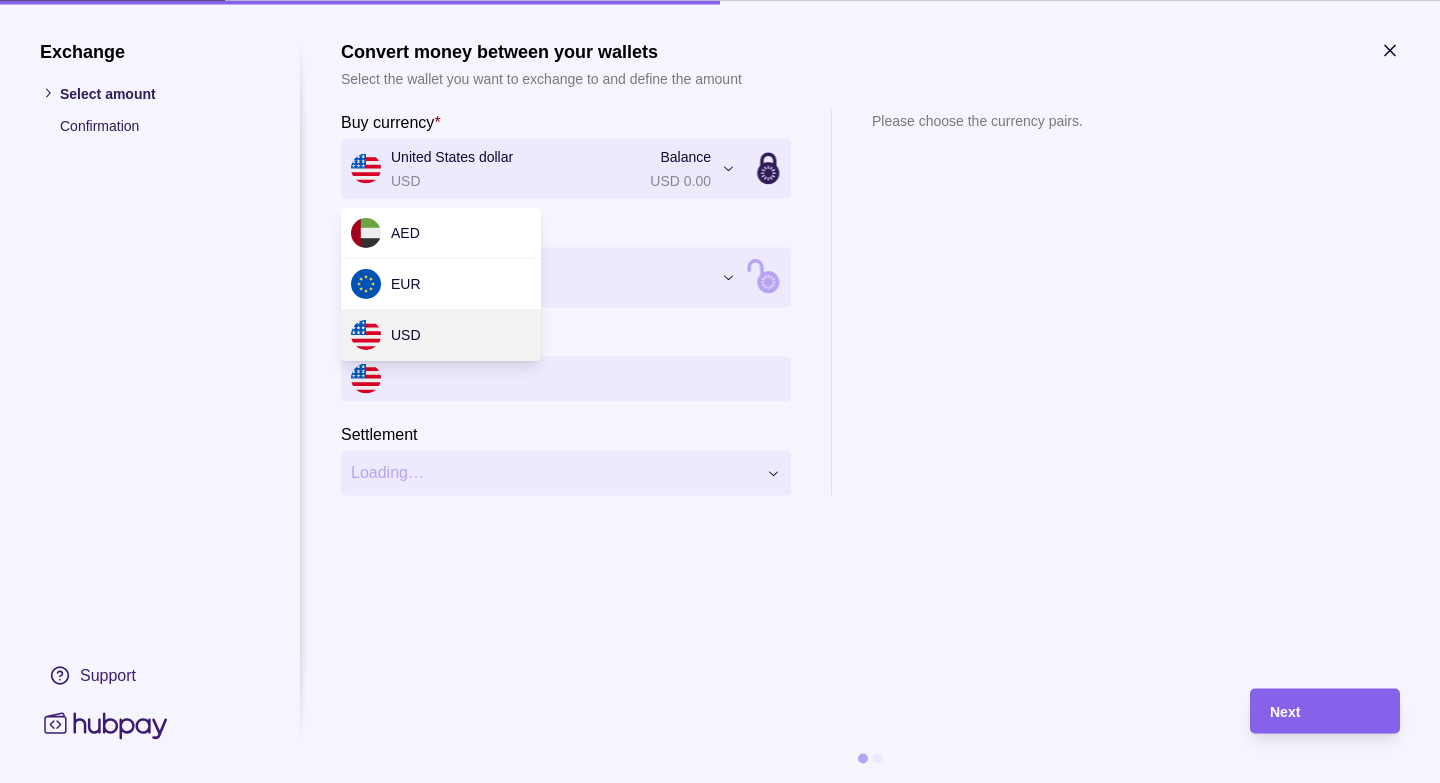 click on "Exchange Select amount Confirmation Support Convert money between your wallets Select the wallet you want to exchange to and define the amount Buy currency  * United States dollar USD Balance USD 0.00 *** *** *** Sell currency  * Select currency *** *** *** Buy amount  * Settlement Loading… Please choose the currency pairs. Next" at bounding box center (720, 783) 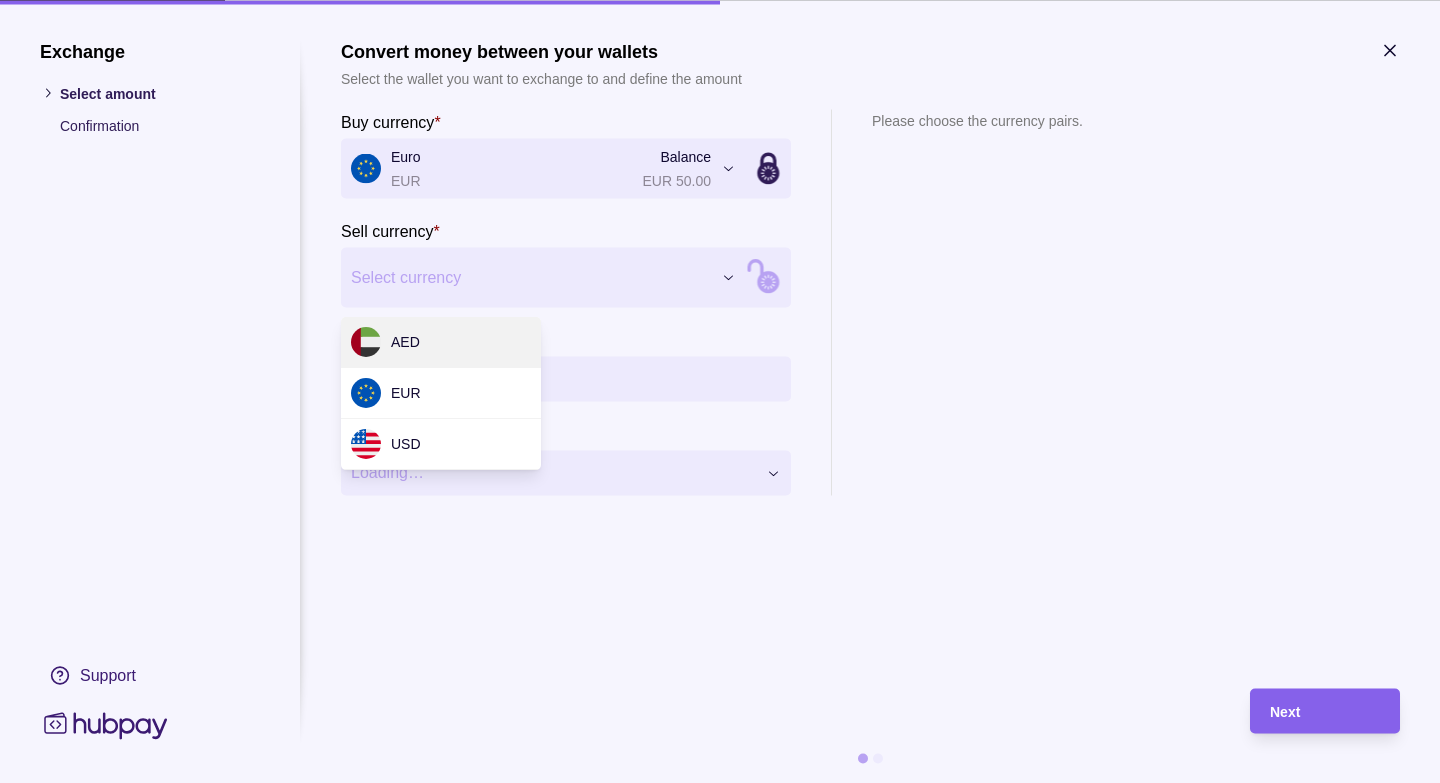 click on "Exchange Select amount Confirmation Support Convert money between your wallets Select the wallet you want to exchange to and define the amount Buy currency  * Euro EUR Balance EUR 50.00 *** *** *** Sell currency  * Select currency *** *** *** Buy amount  * Settlement Loading… Please choose the currency pairs. Next" at bounding box center [720, 783] 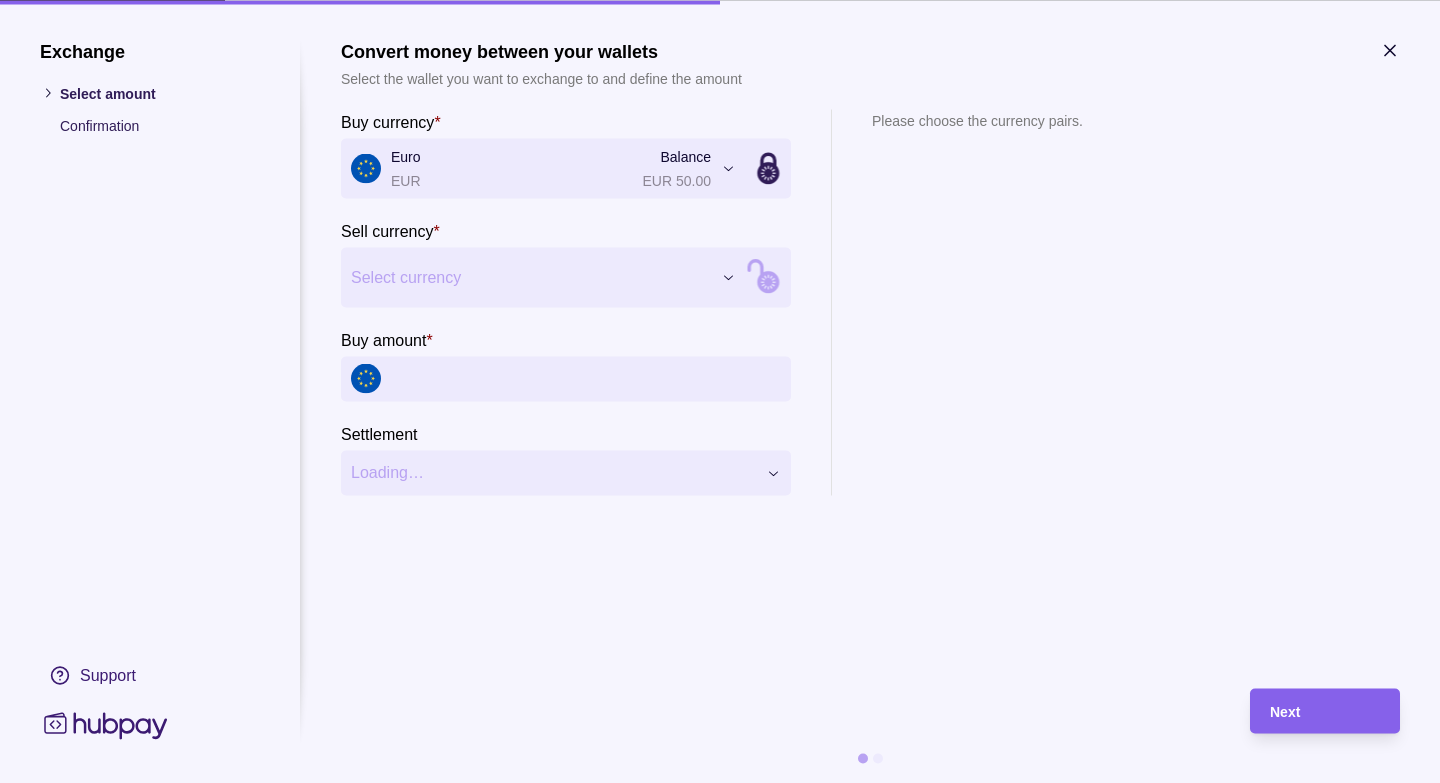 click on "Exchange Select amount Confirmation Support Convert money between your wallets Select the wallet you want to exchange to and define the amount Buy currency  * Euro EUR Balance EUR 50.00 *** *** *** Sell currency  * Select currency *** *** *** Buy amount  * Settlement Loading… Please choose the currency pairs. Next" at bounding box center (720, 783) 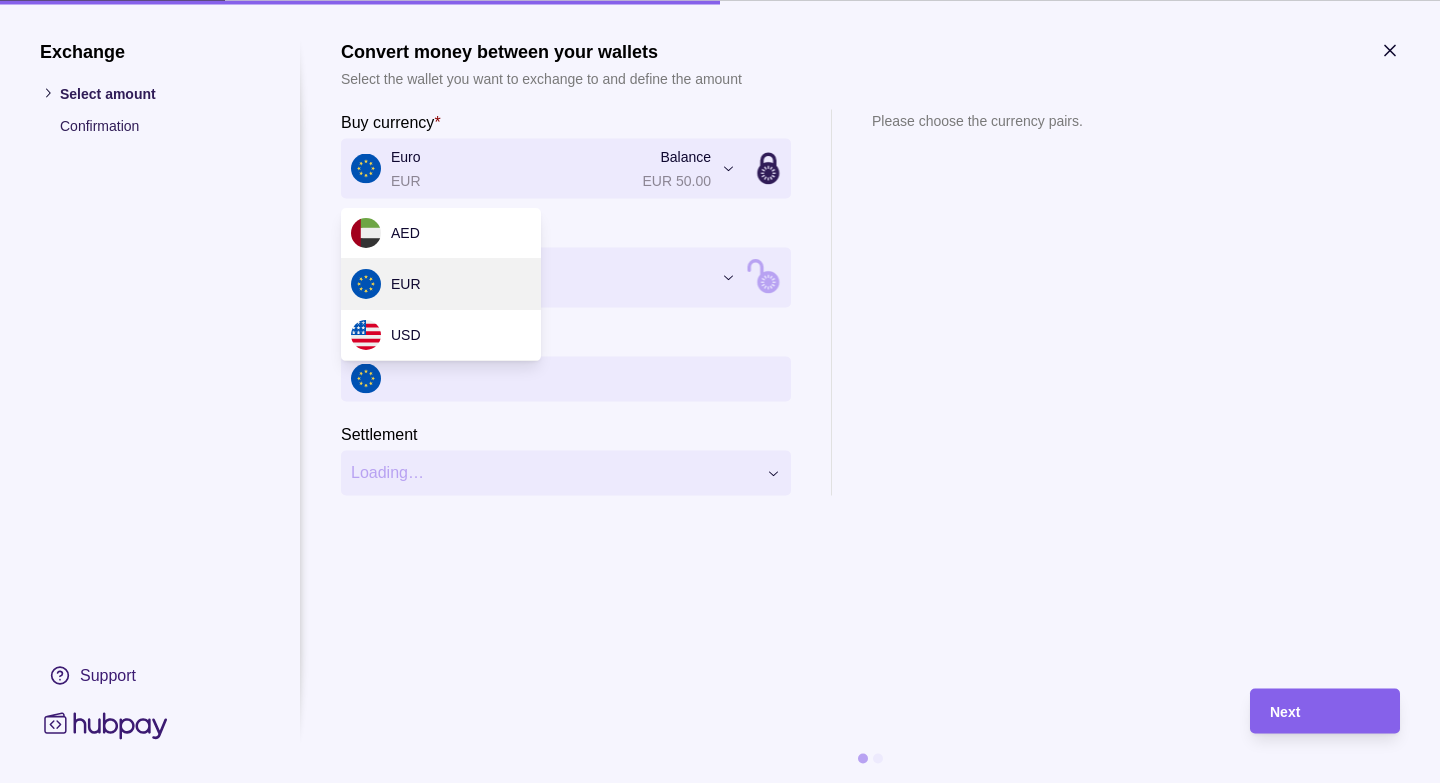 click on "Exchange Select amount Confirmation Support Convert money between your wallets Select the wallet you want to exchange to and define the amount Buy currency  * Euro EUR Balance EUR 50.00 *** *** *** Sell currency  * Select currency *** *** *** Buy amount  * Settlement Loading… Please choose the currency pairs. Next" at bounding box center [720, 783] 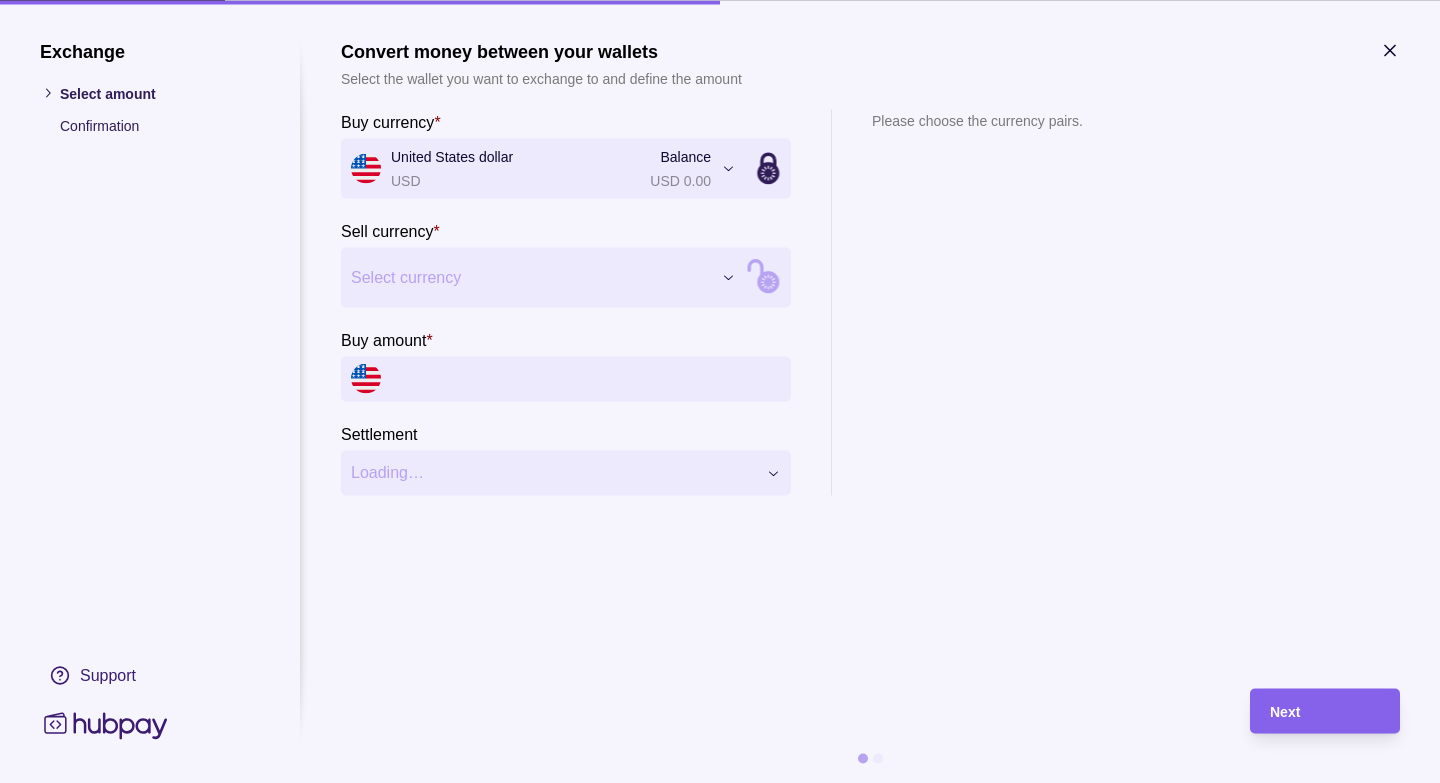 click on "Exchange Select amount Confirmation Support Convert money between your wallets Select the wallet you want to exchange to and define the amount Buy currency  * United States dollar USD Balance USD 0.00 *** *** *** Sell currency  * Select currency *** *** *** Buy amount  * Settlement Loading… Please choose the currency pairs. Next" at bounding box center (720, 783) 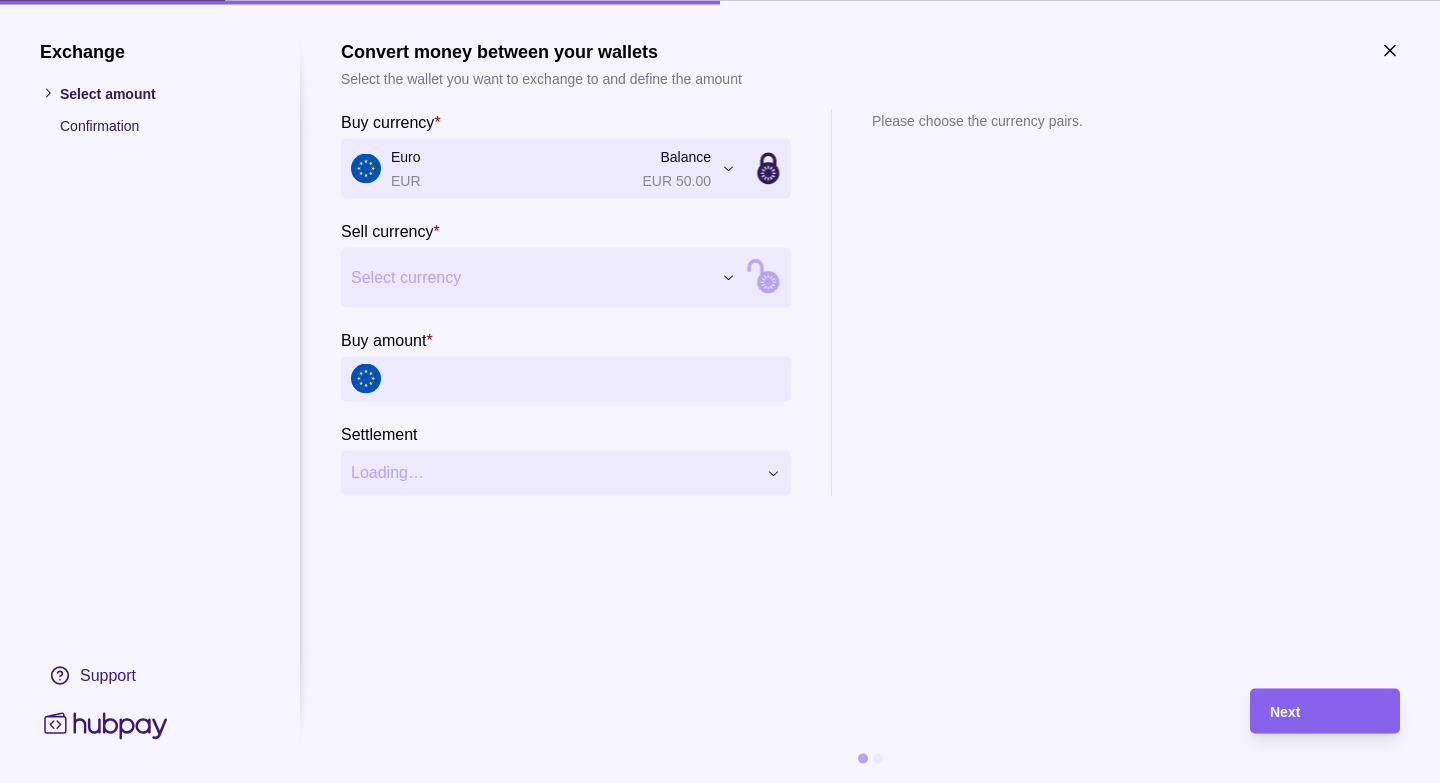 click on "Exchange Select amount Confirmation Support Convert money between your wallets Select the wallet you want to exchange to and define the amount Buy currency  * Euro EUR Balance EUR 50.00 *** *** *** Sell currency  * Select currency *** *** *** Buy amount  * Settlement Loading… Please choose the currency pairs. Next" at bounding box center [720, 783] 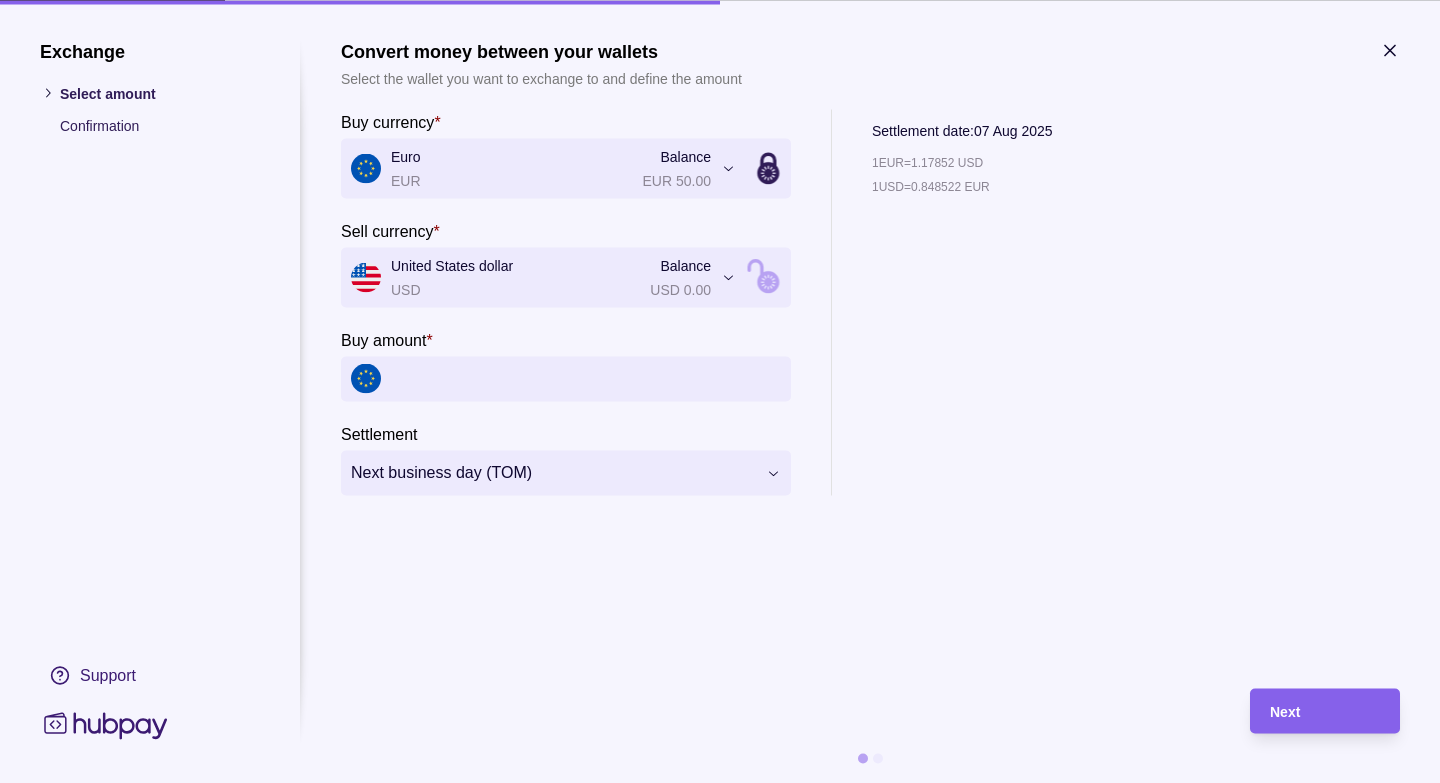 click on "Buy amount  *" at bounding box center [586, 378] 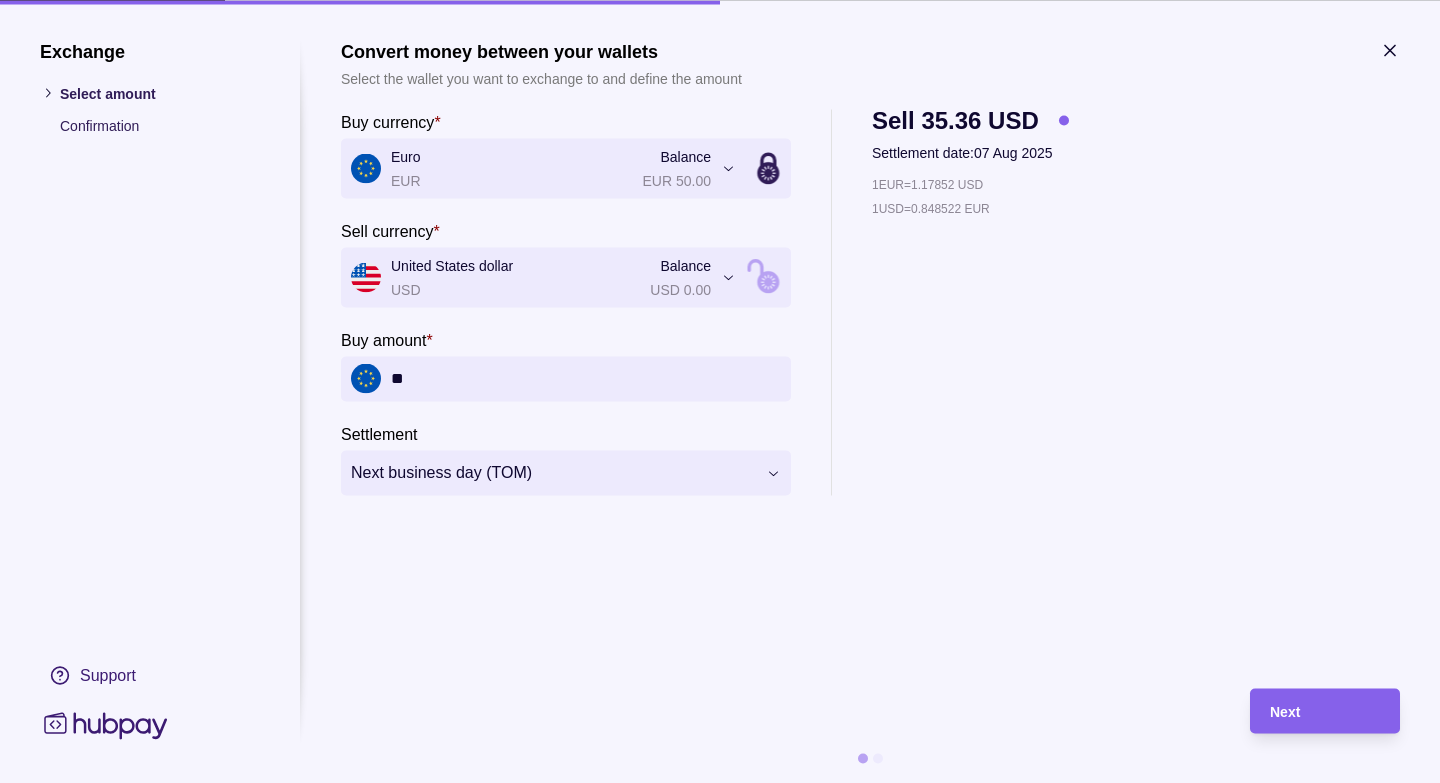 click on "**" at bounding box center (586, 378) 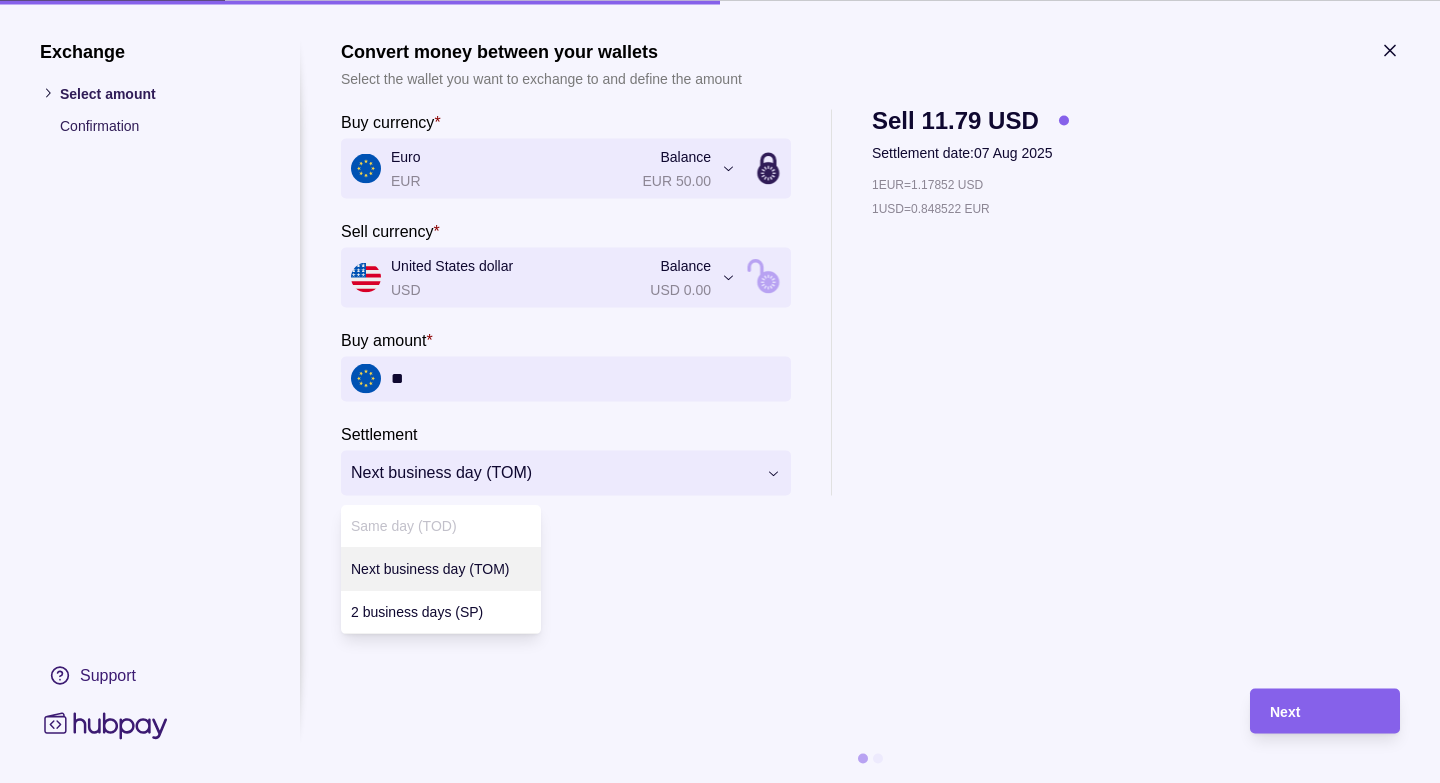 click on "**********" at bounding box center (720, 783) 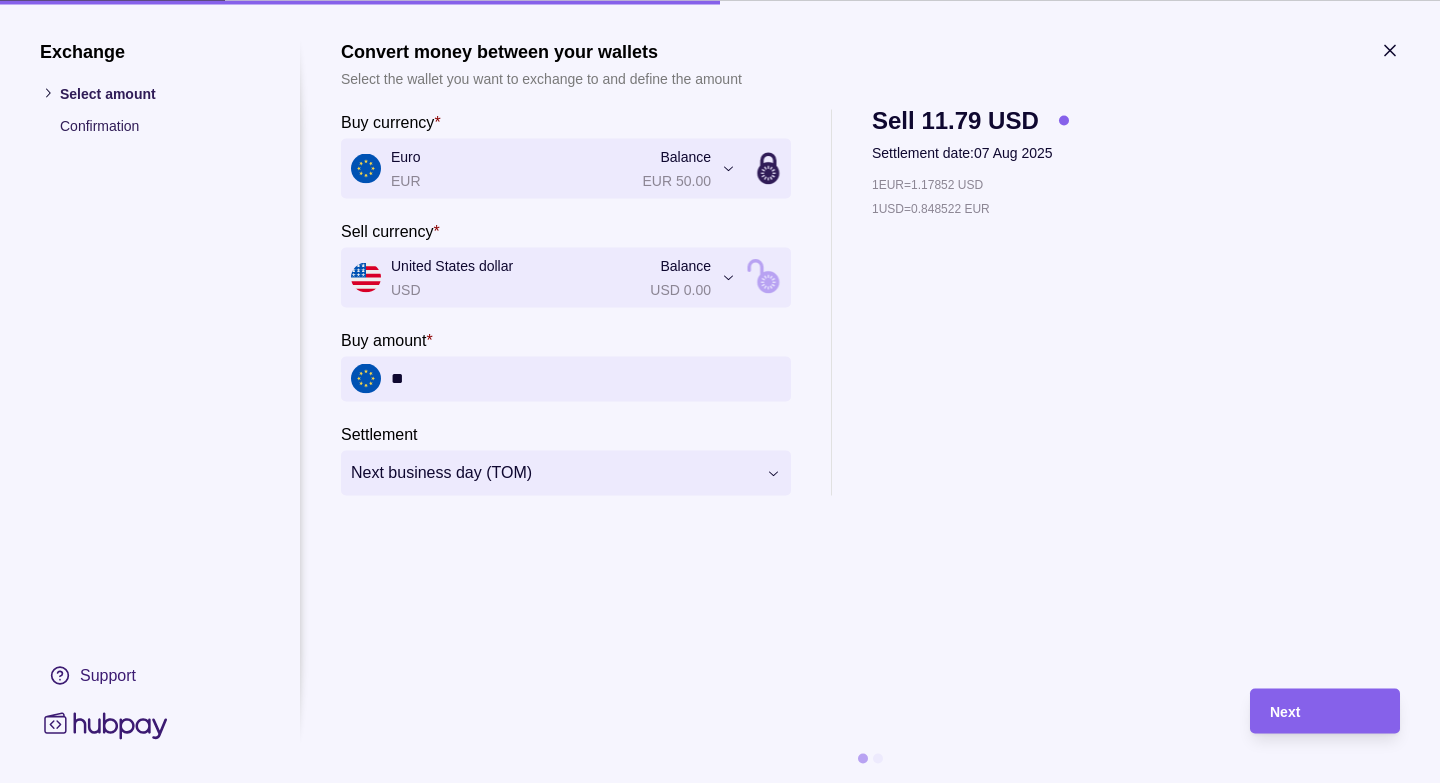 click on "**********" at bounding box center (720, 783) 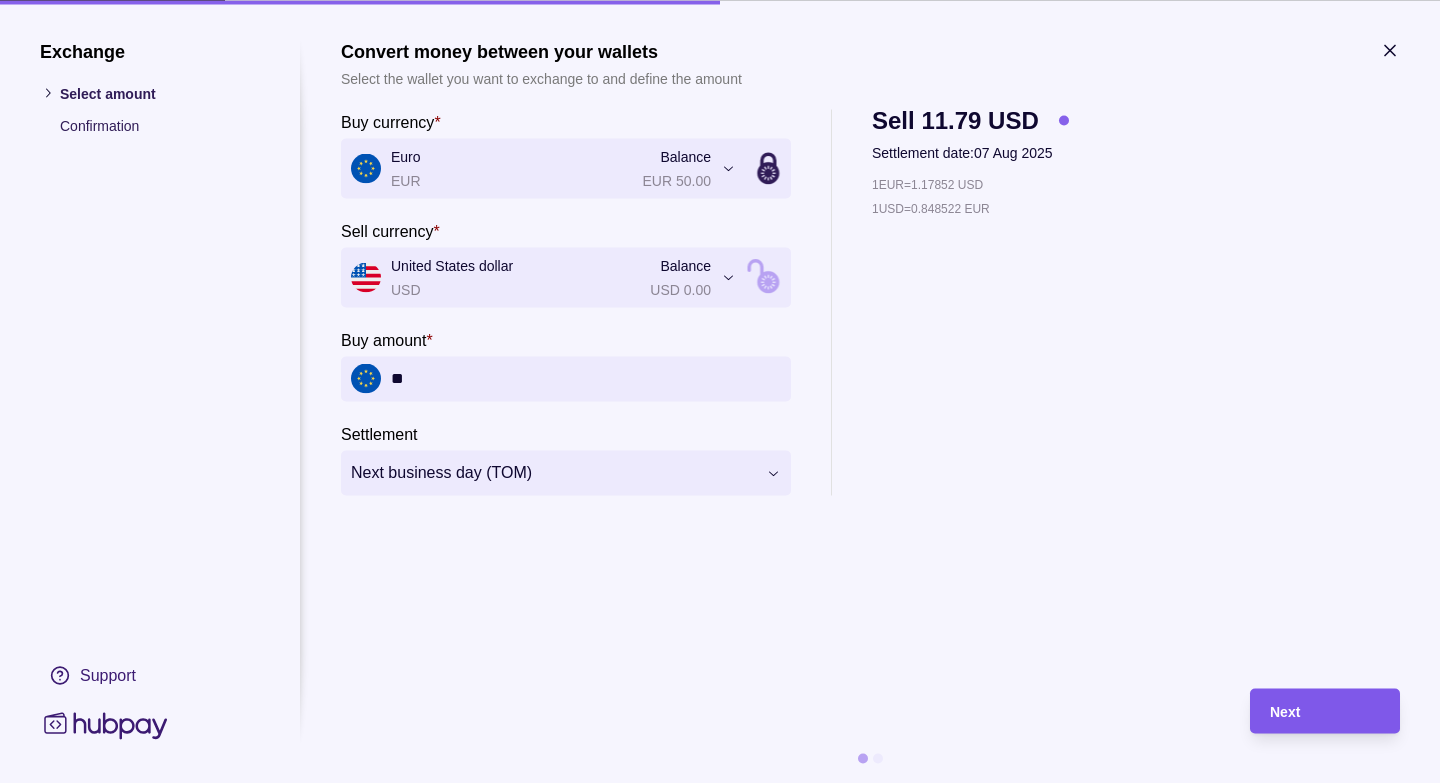 click on "Next" at bounding box center [1325, 711] 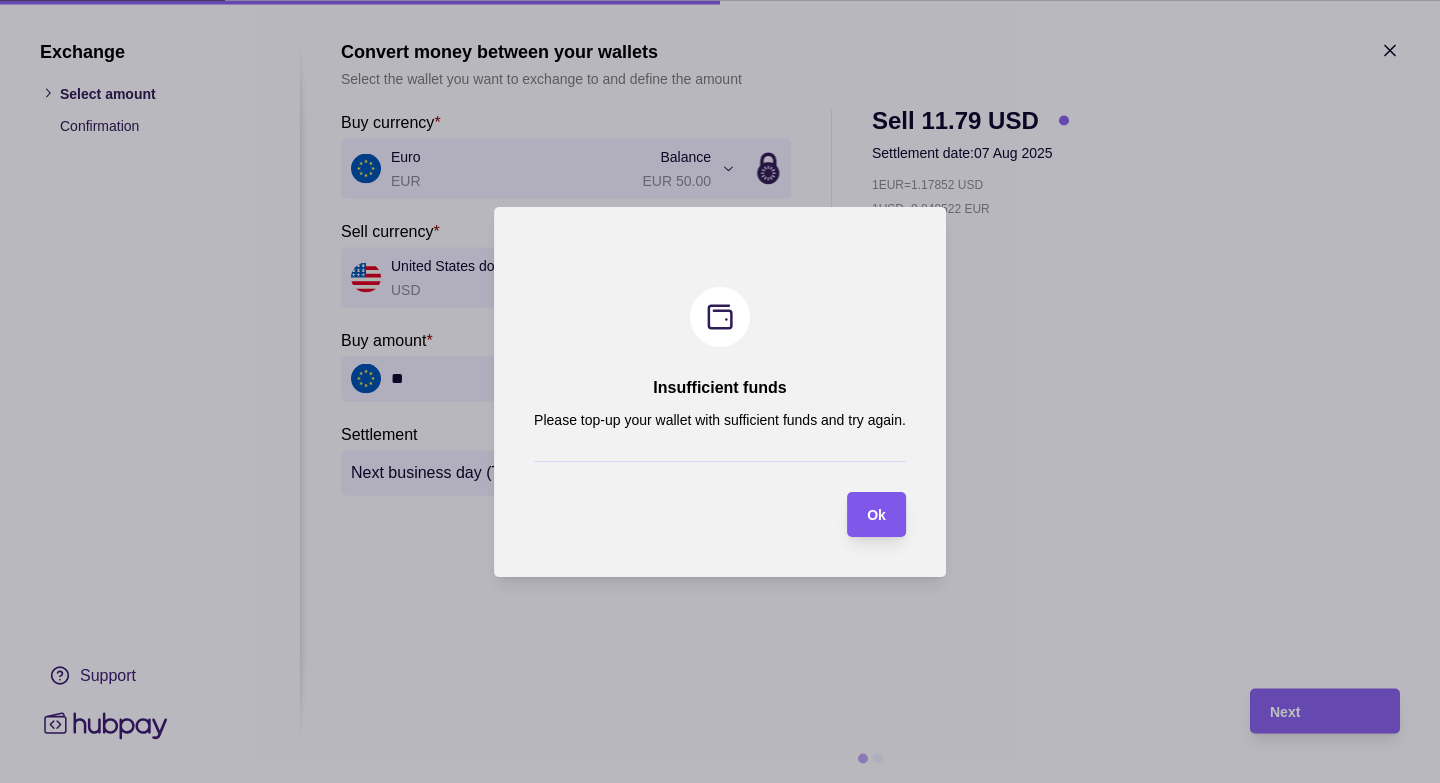 click on "Ok" at bounding box center [876, 515] 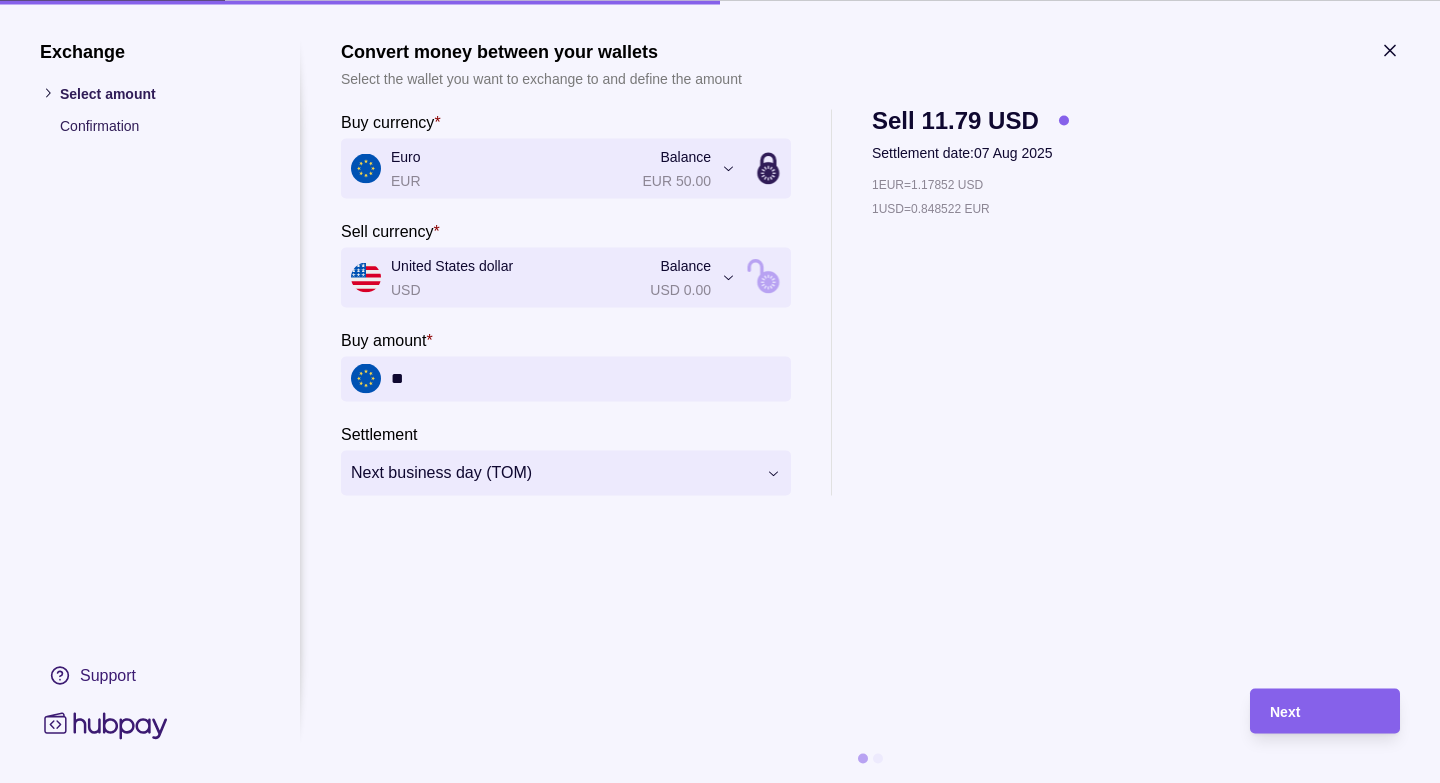 click on "**" at bounding box center (586, 378) 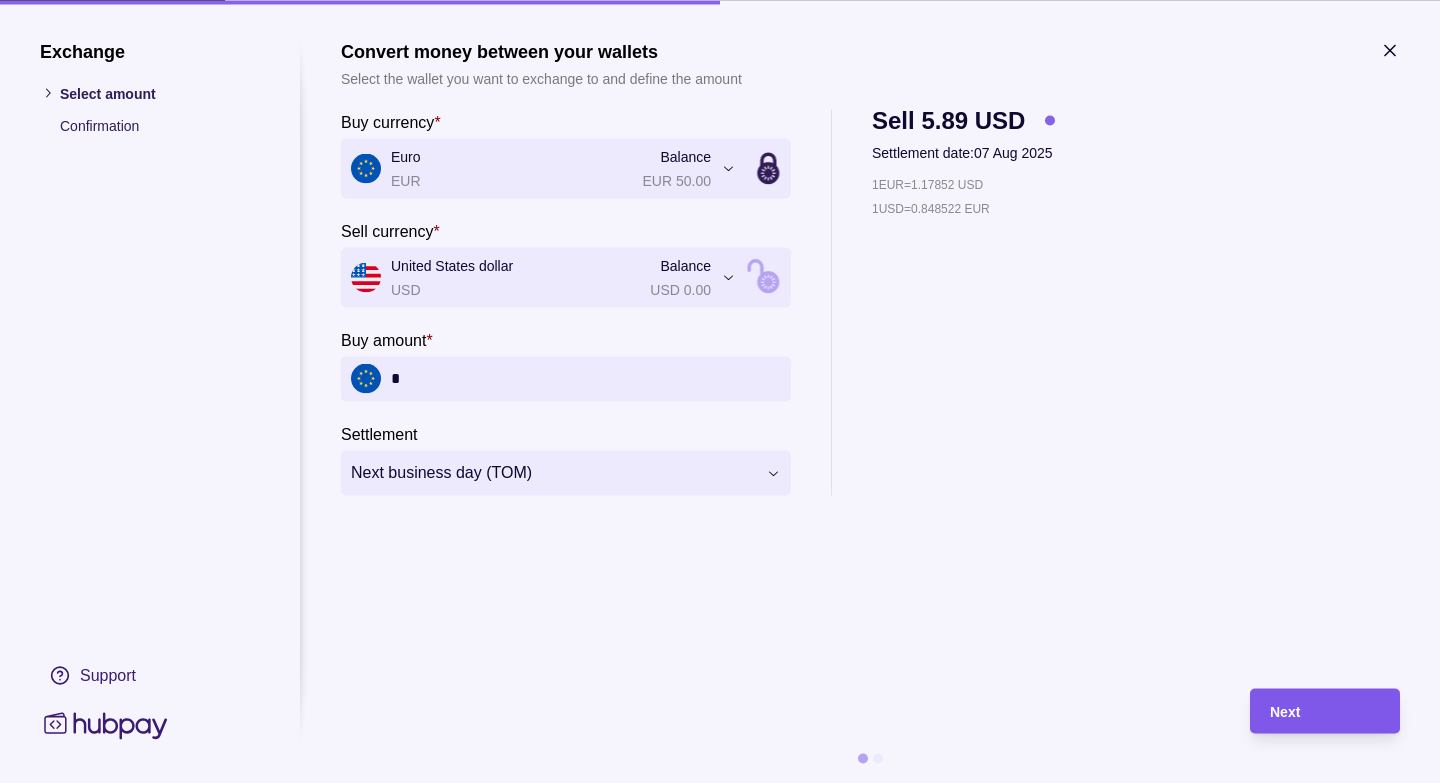 click on "Next" at bounding box center [1325, 711] 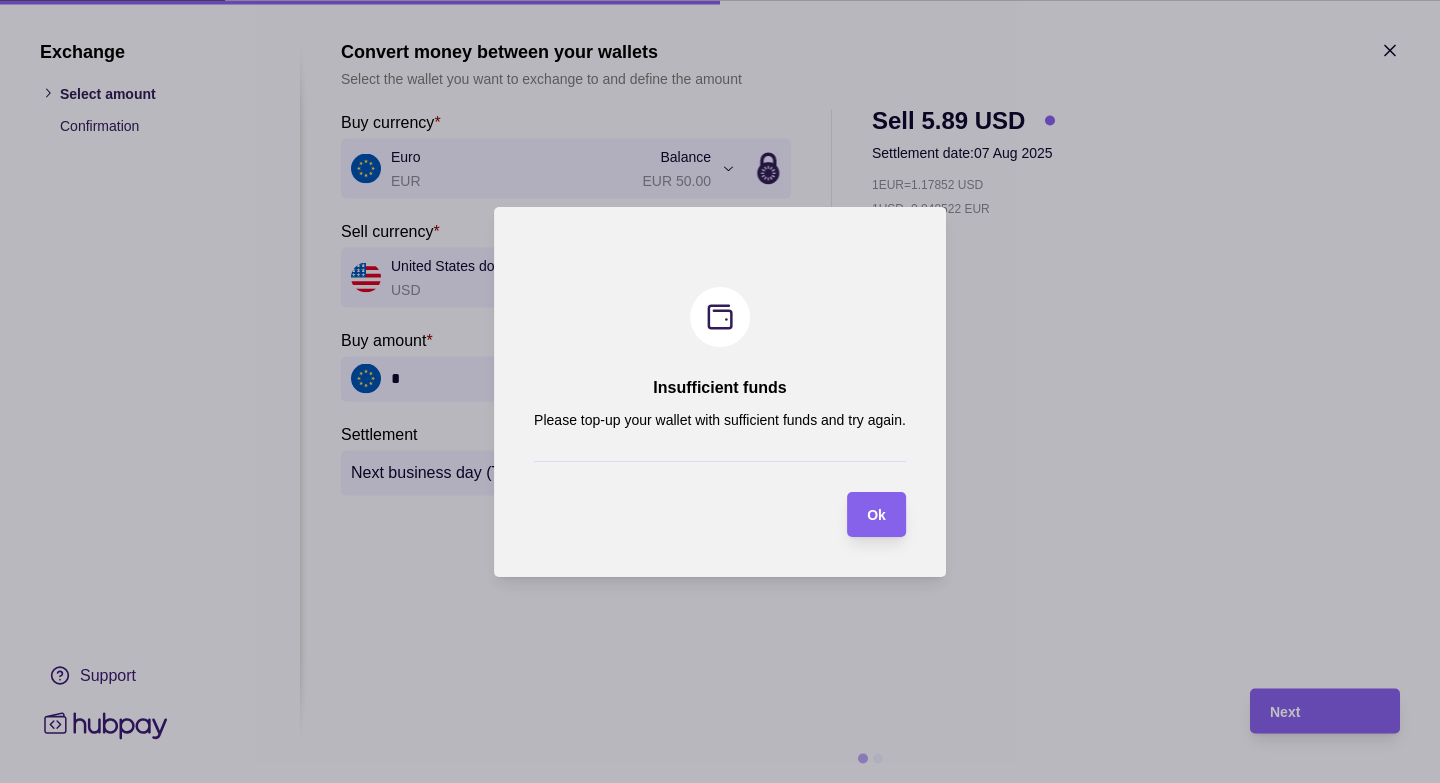 click on "Insufficient funds Please top-up your wallet with   sufficient funds   and try again. Ok" at bounding box center (720, 392) 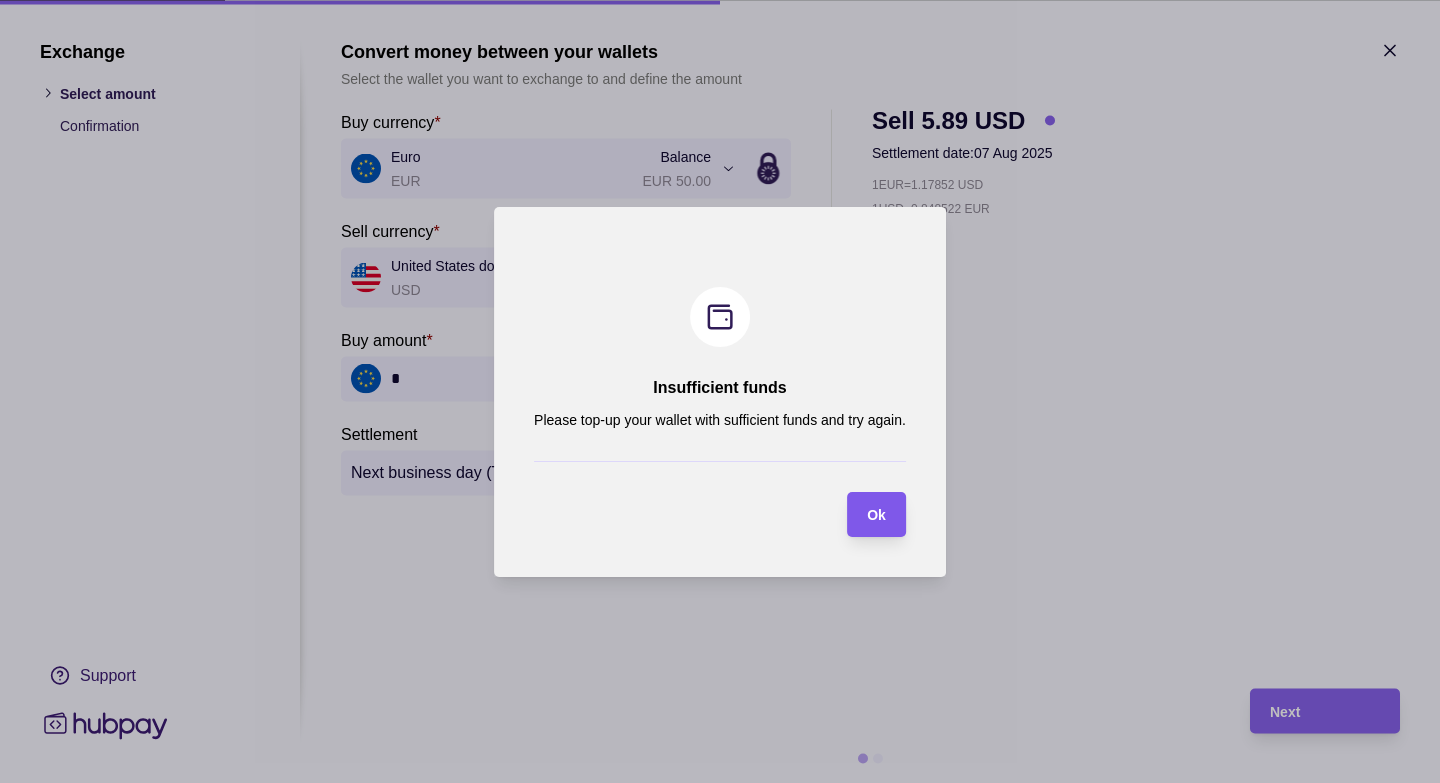 click on "Ok" at bounding box center [876, 514] 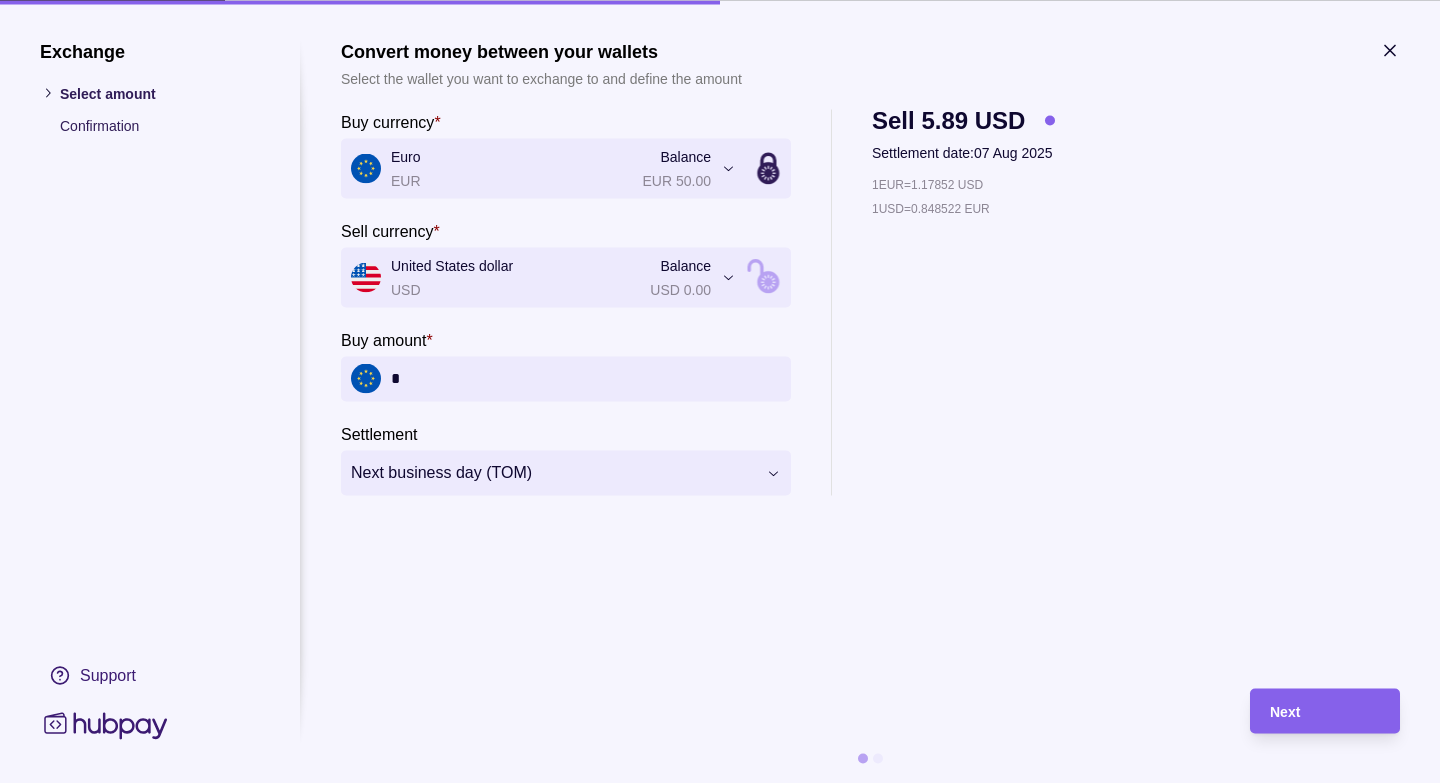 click on "**********" at bounding box center (720, 783) 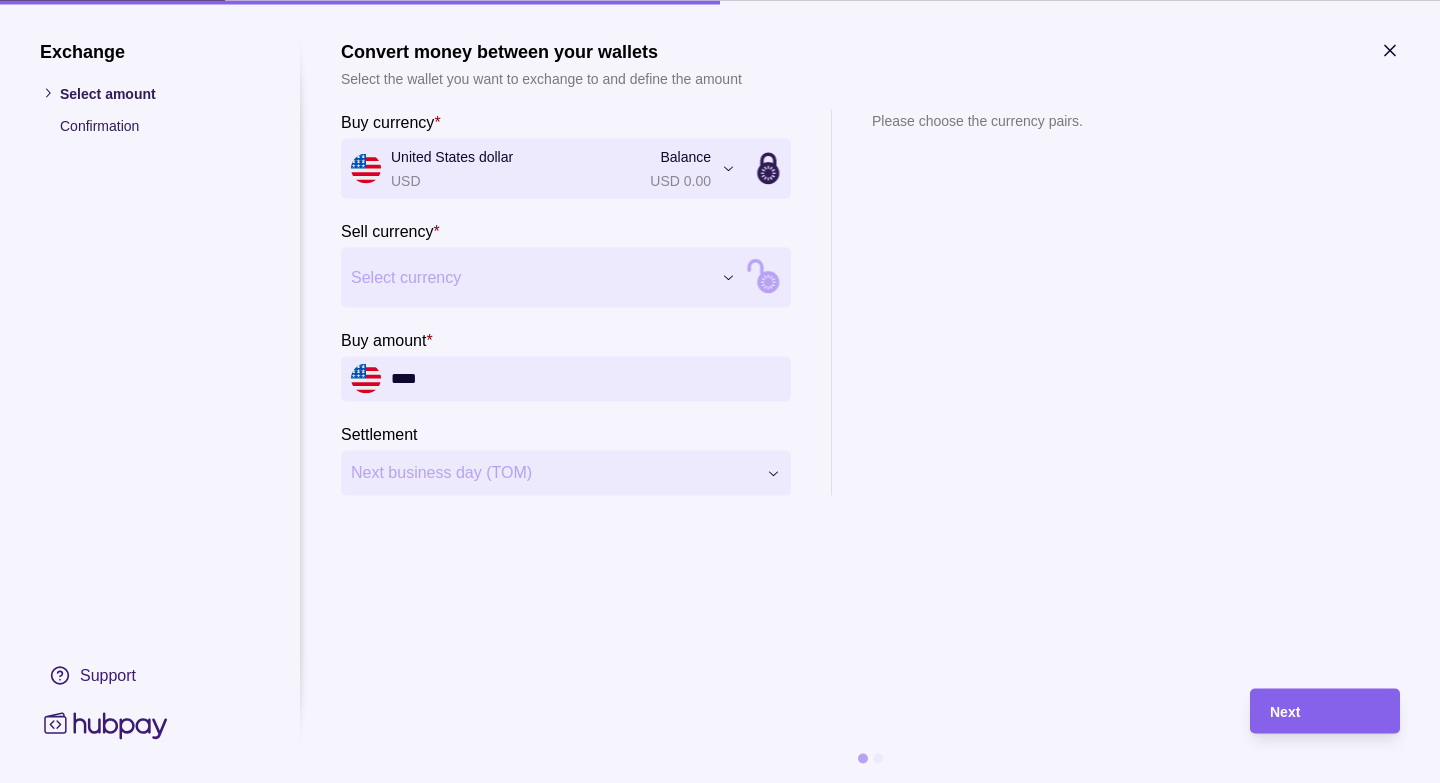 click on "Exchange Select amount Confirmation Support Convert money between your wallets Select the wallet you want to exchange to and define the amount Buy currency  * United States dollar USD Balance USD 0.00 *** *** *** Sell currency  * Select currency *** *** *** Buy amount  * **** Settlement Next business day (TOM) Please choose the currency pairs. Next" at bounding box center [720, 783] 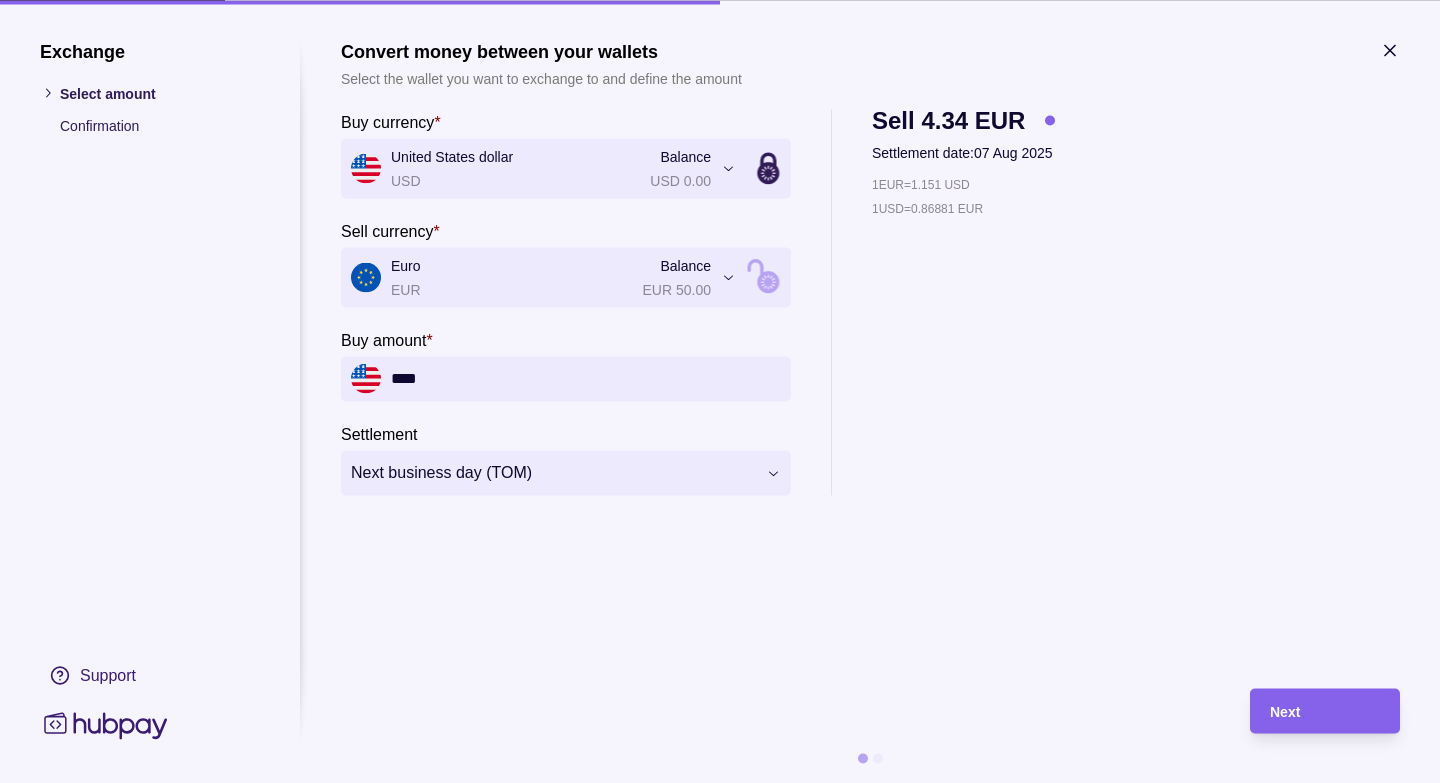 click on "****" at bounding box center [586, 378] 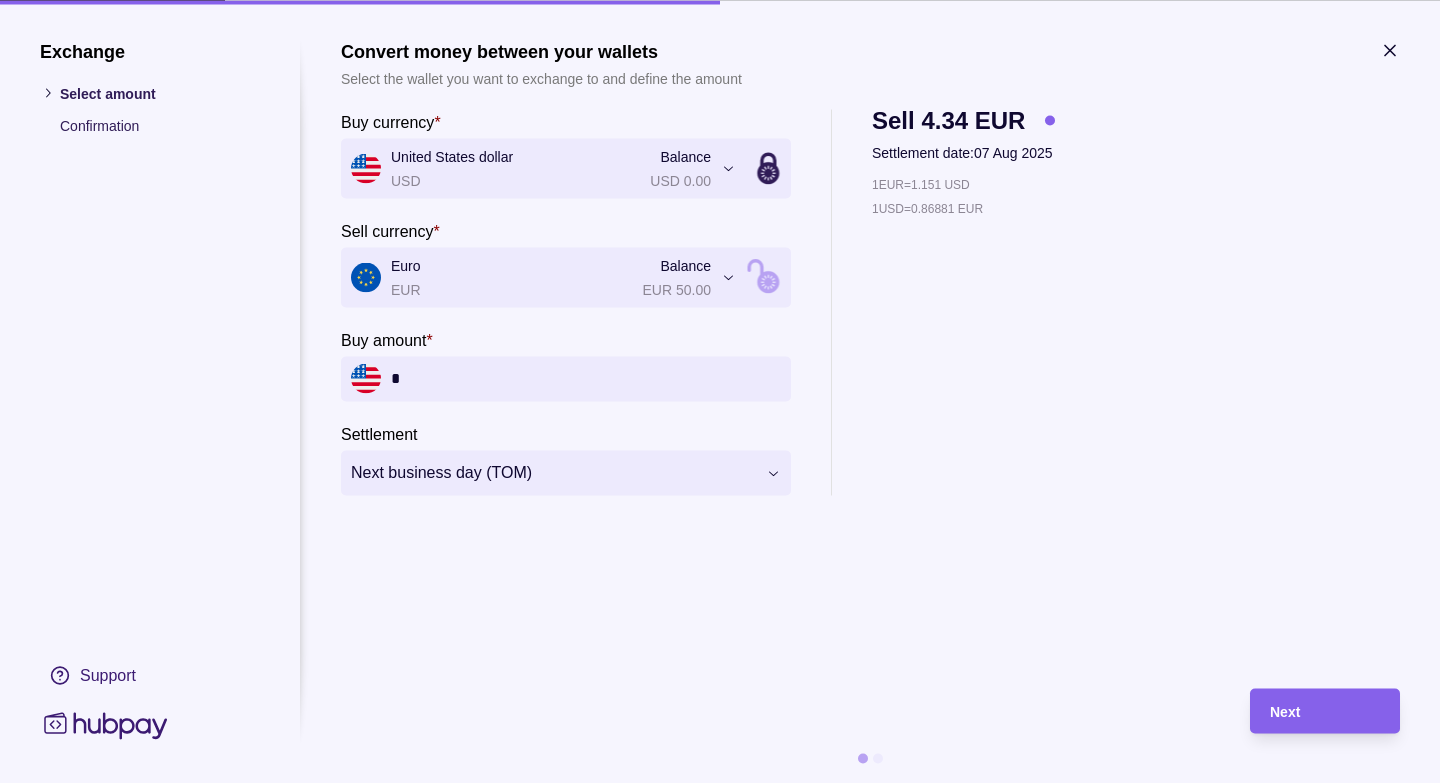 type on "*" 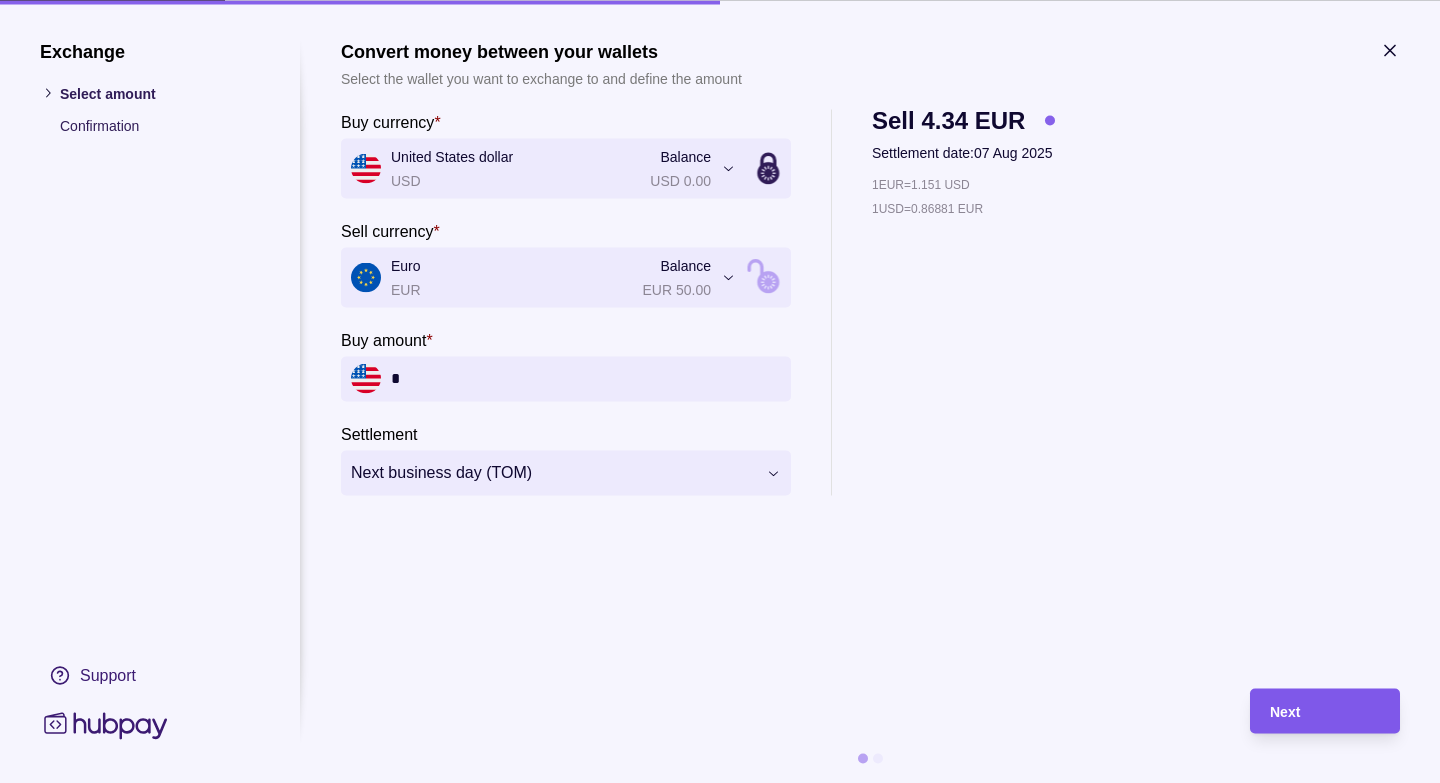 click on "Next" at bounding box center [1325, 711] 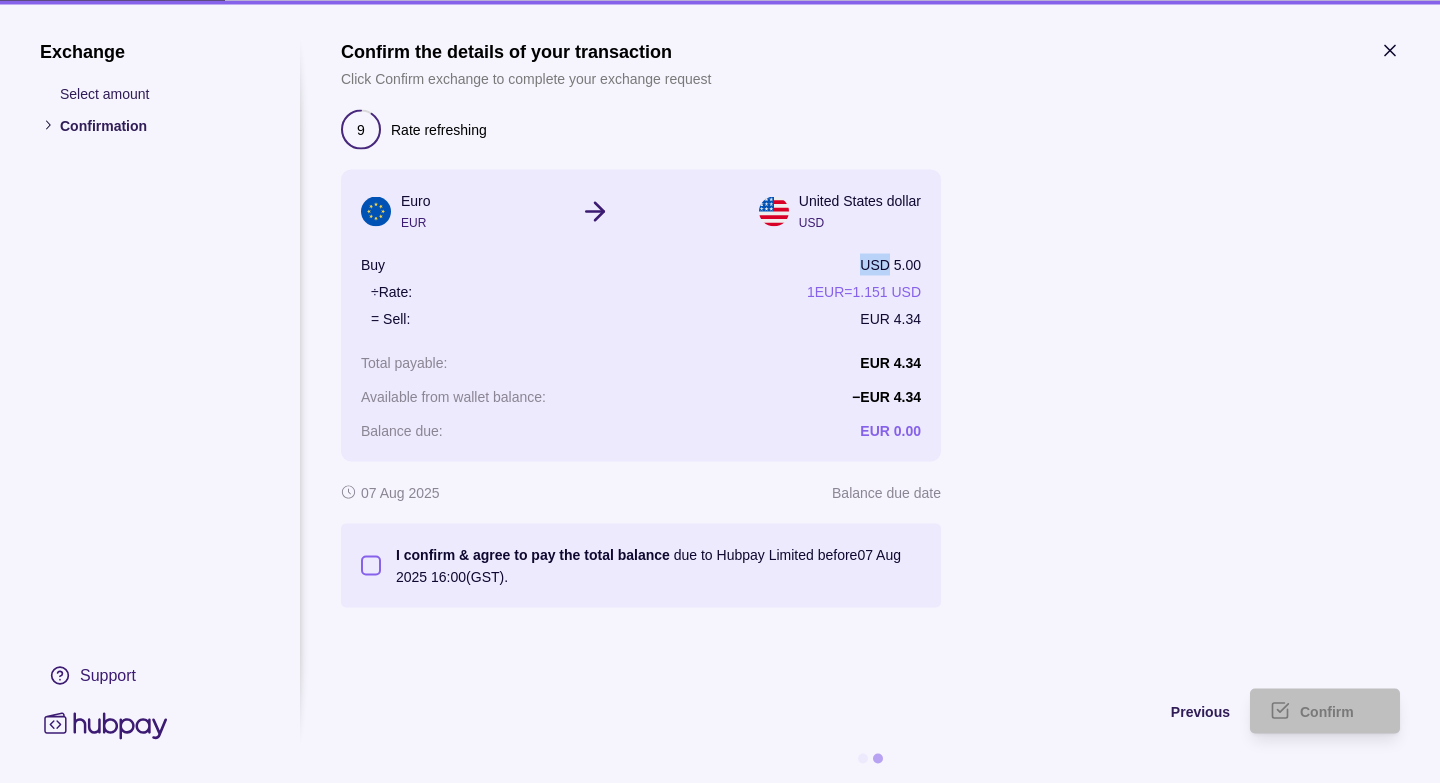click on "Confirm the details of your transaction Click Confirm exchange to complete your exchange request 9 Rate refreshing Euro EUR United States dollar USD Buy USD 5.00 ÷  Rate: 1  EUR  =  1.151   USD = Sell: EUR 4.34 Total payable : EUR 4.34 Available from wallet balance : − EUR 4.34 Balance due : EUR 0.00 07 Aug 2025 Balance due date I confirm & agree to pay the total balance   due to Hubpay Limited before  07 Aug 2025   16:00  (GST)." at bounding box center [870, 323] 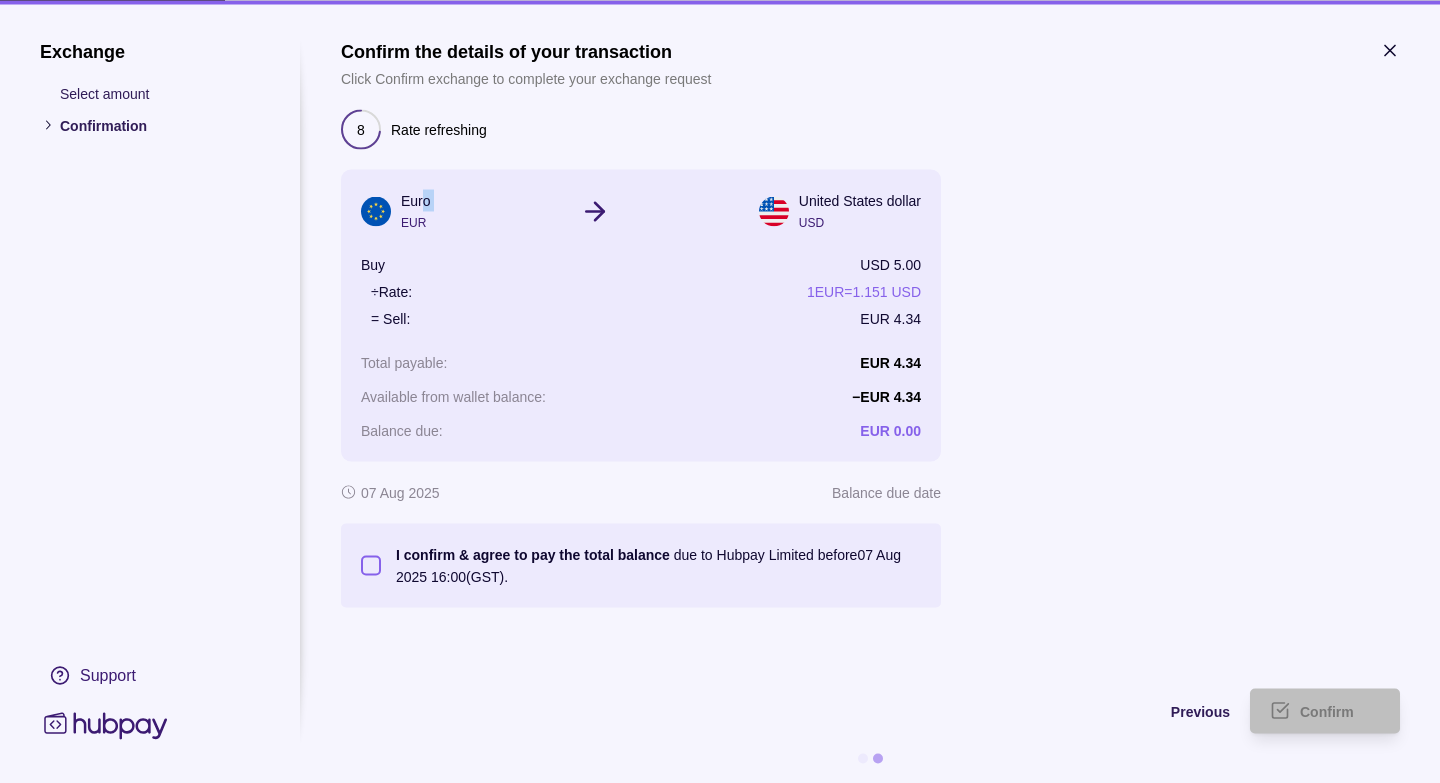 drag, startPoint x: 426, startPoint y: 204, endPoint x: 403, endPoint y: 215, distance: 25.495098 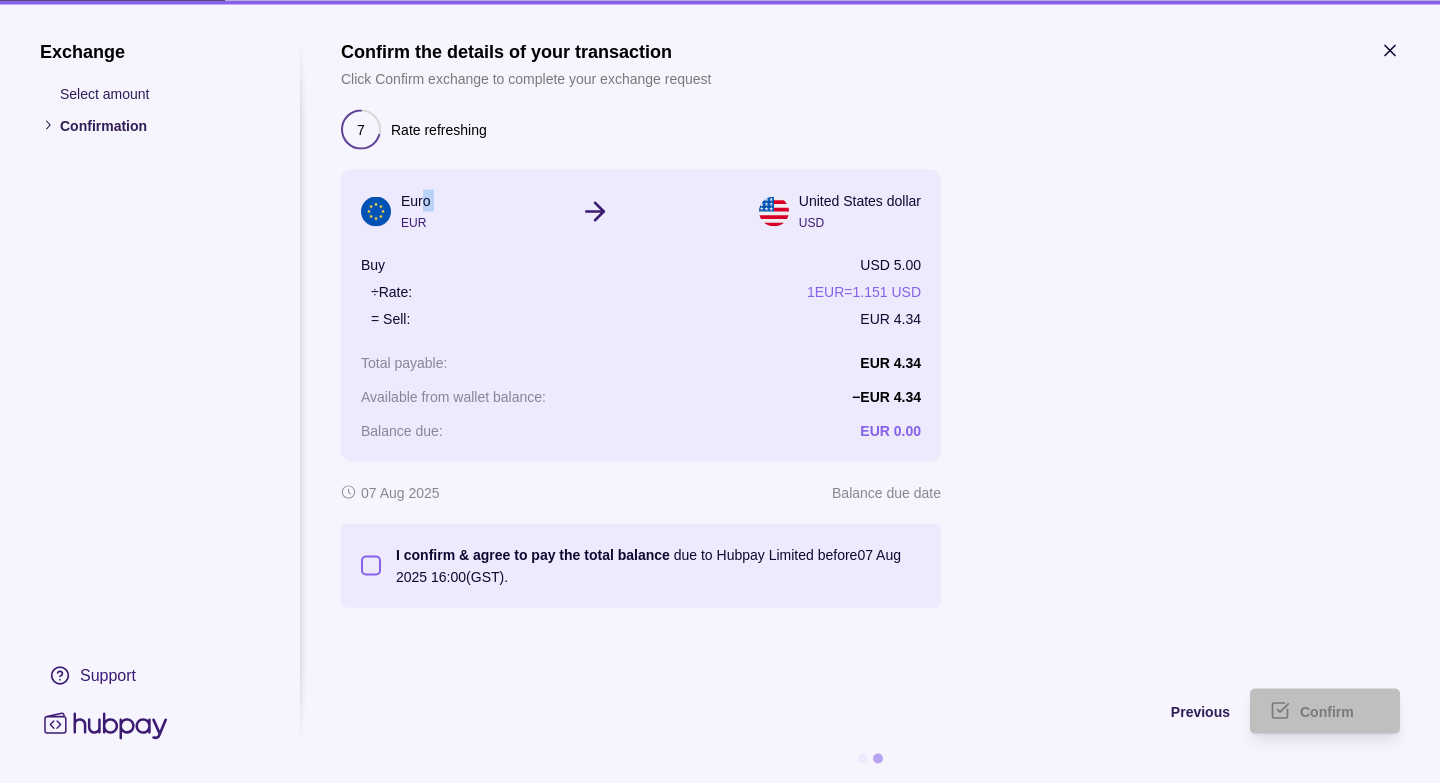 click on "EUR" at bounding box center (416, 222) 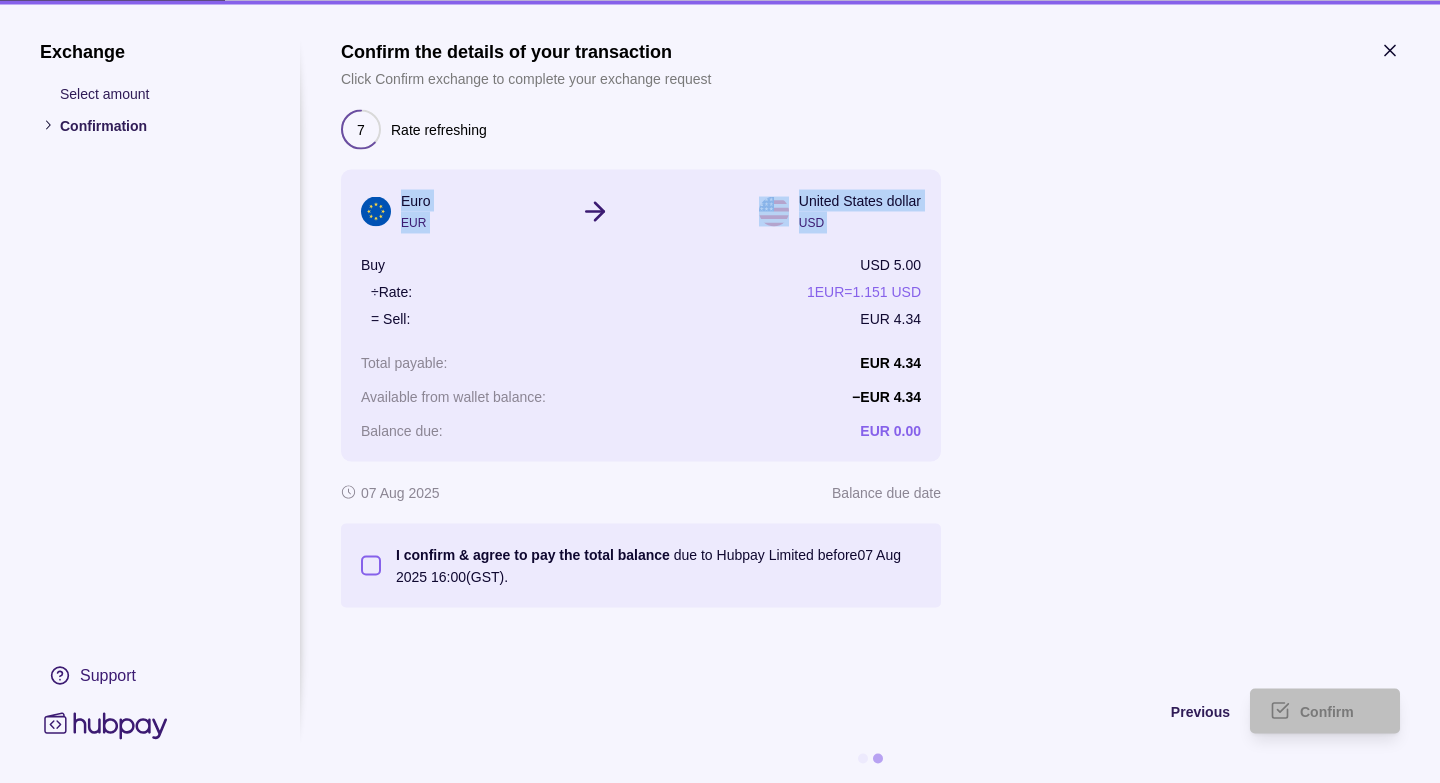 drag, startPoint x: 404, startPoint y: 210, endPoint x: 476, endPoint y: 251, distance: 82.85529 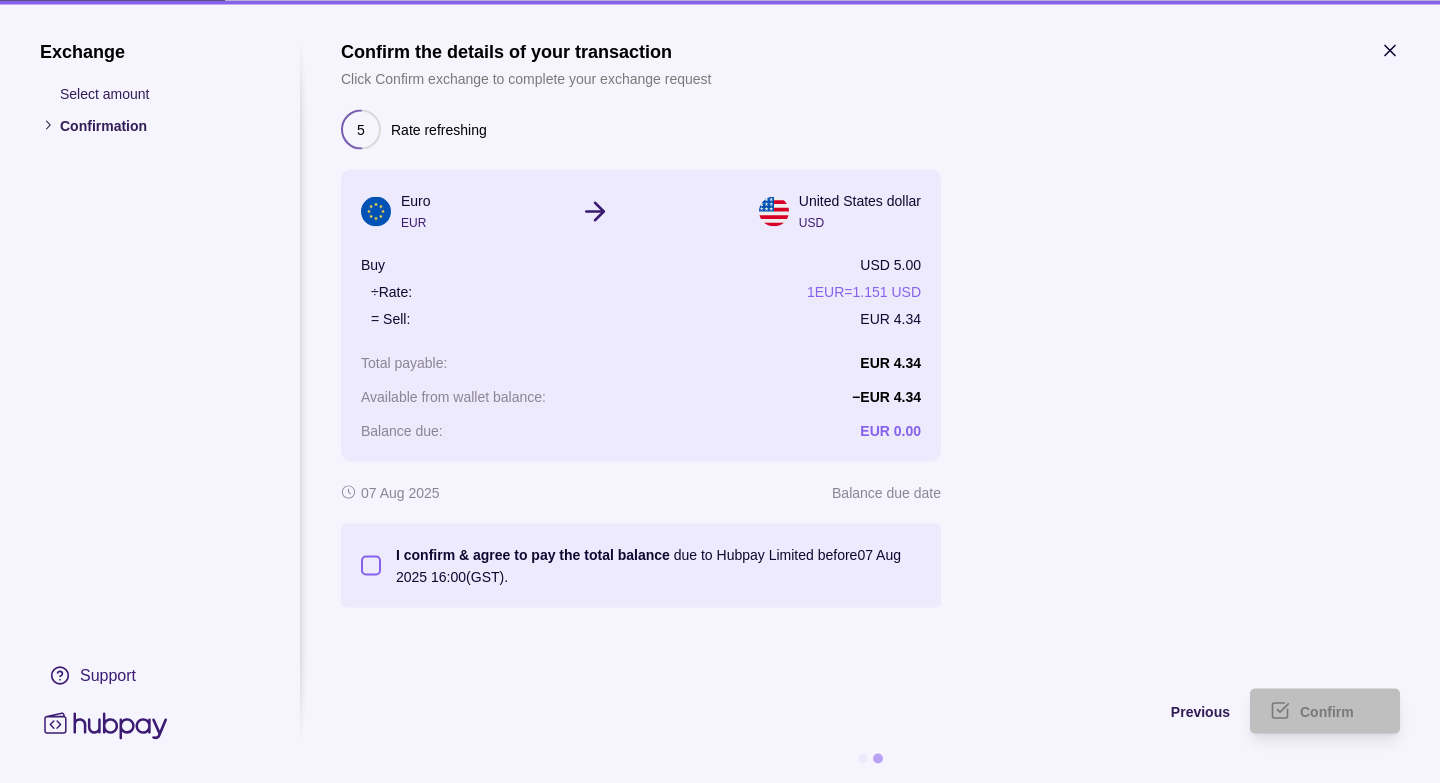 click at bounding box center [1250, 358] 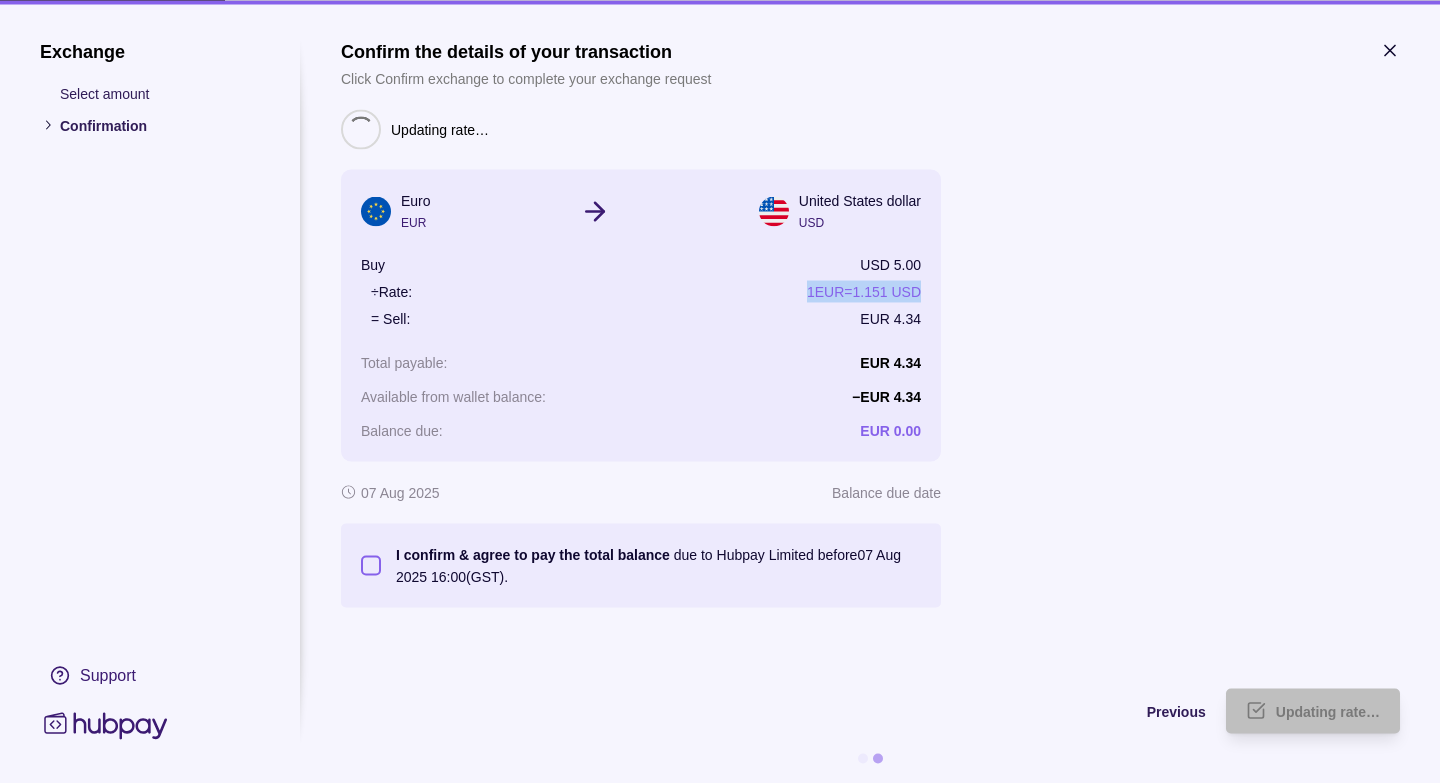 drag, startPoint x: 798, startPoint y: 297, endPoint x: 957, endPoint y: 287, distance: 159.31415 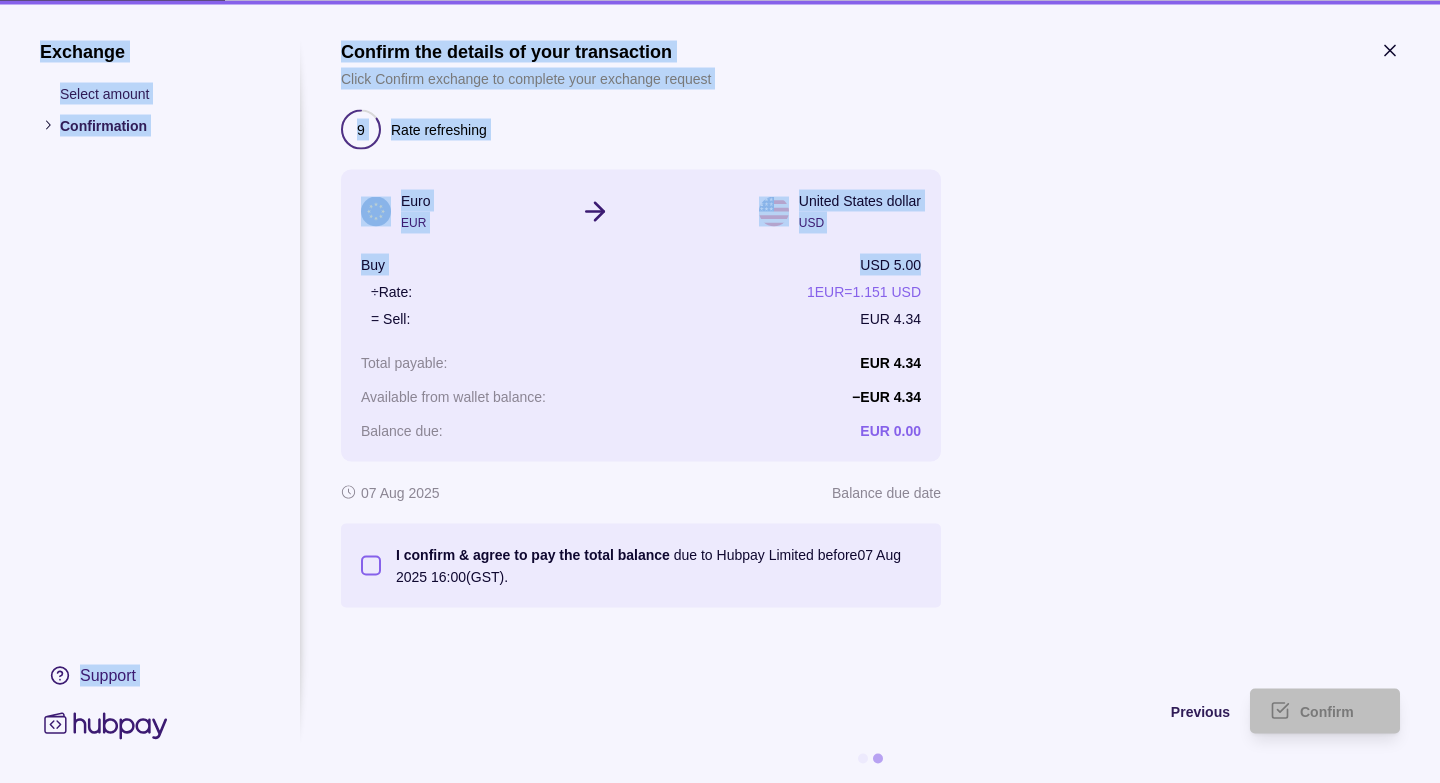 drag, startPoint x: 939, startPoint y: 268, endPoint x: 320, endPoint y: 774, distance: 799.498 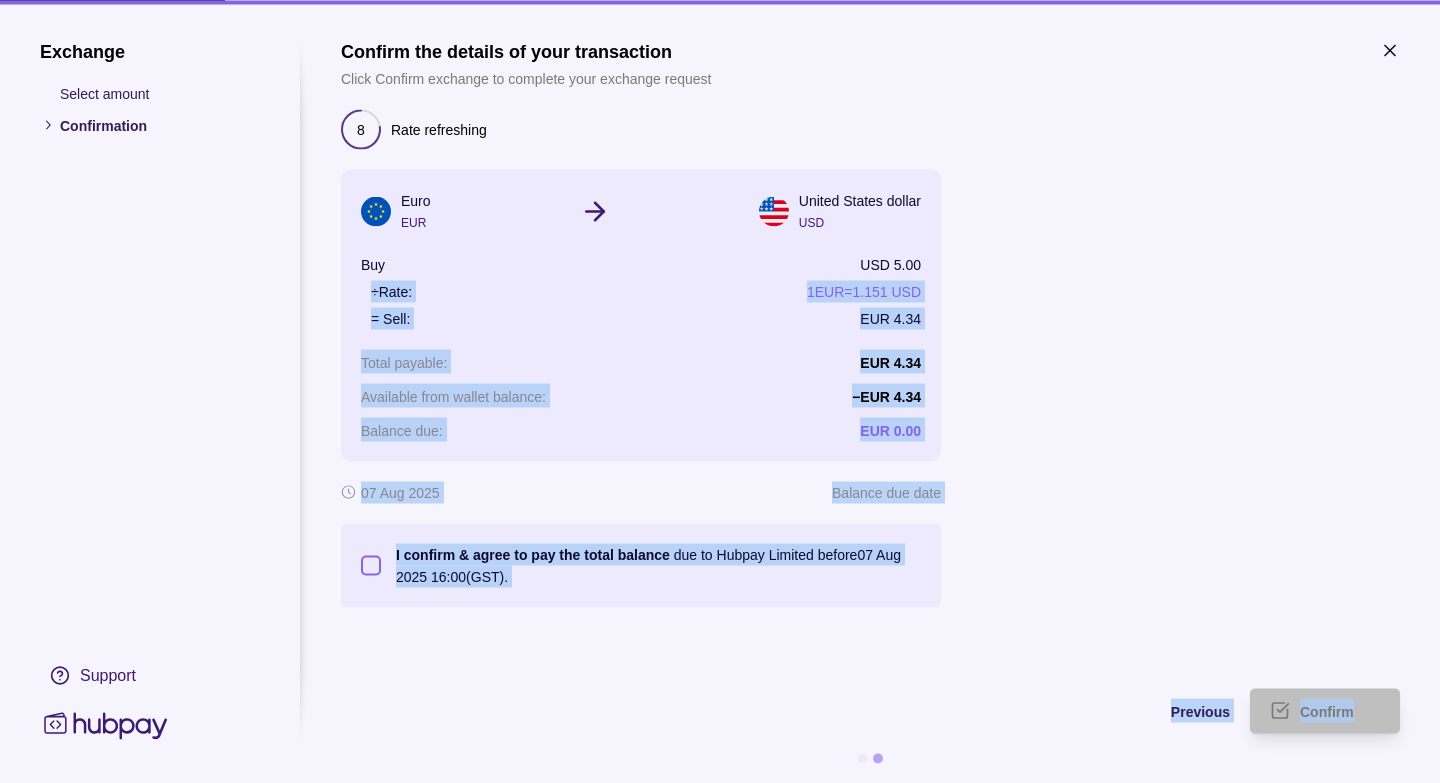 click on "Dashboard Trades Payments Collections Transactions Statements Support I Hello,  Islam SADAT Noventix FZE Account Terms and conditions Privacy policy Sign out Trades Exchanges Forwards Create spot exchange Reference Rate Buy amount Sell amount Settlement due date Status You don't currently have any spot exchanges. Trades | Hubpay Exchange Select amount Confirmation Support Confirm the details of your transaction Click Confirm exchange to complete your exchange request 8 Rate refreshing Euro EUR United States dollar USD Buy USD 5.00 ÷  Rate: 1  EUR  =  1.151   USD = Sell: EUR 4.34 Total payable : EUR 4.34 Available from wallet balance : − EUR 4.34 Balance due : EUR 0.00 07 Aug 2025 Balance due date I confirm & agree to pay the total balance   due to Hubpay Limited before  07 Aug 2025   16:00  (GST). Previous Confirm" at bounding box center [720, 391] 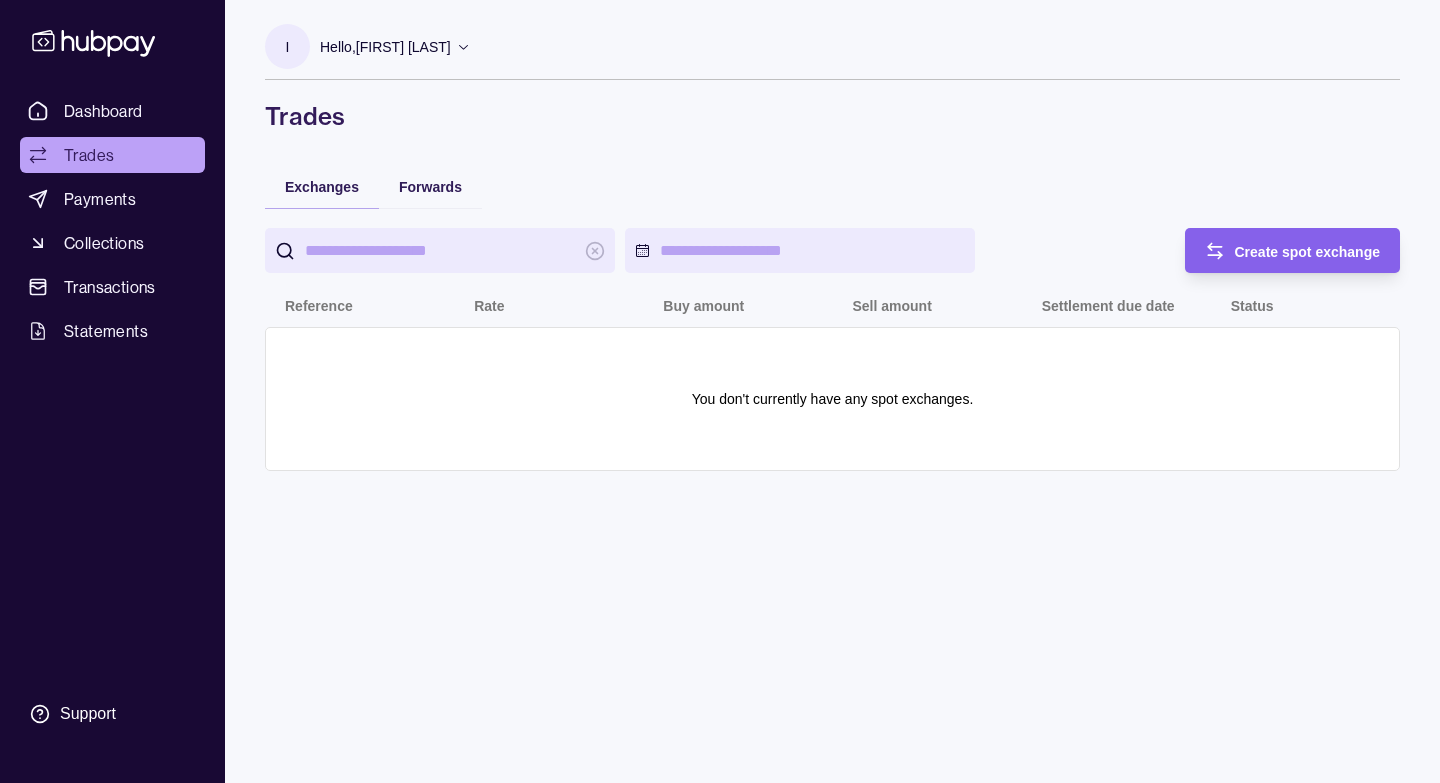 click on "Forwards" at bounding box center (430, 186) 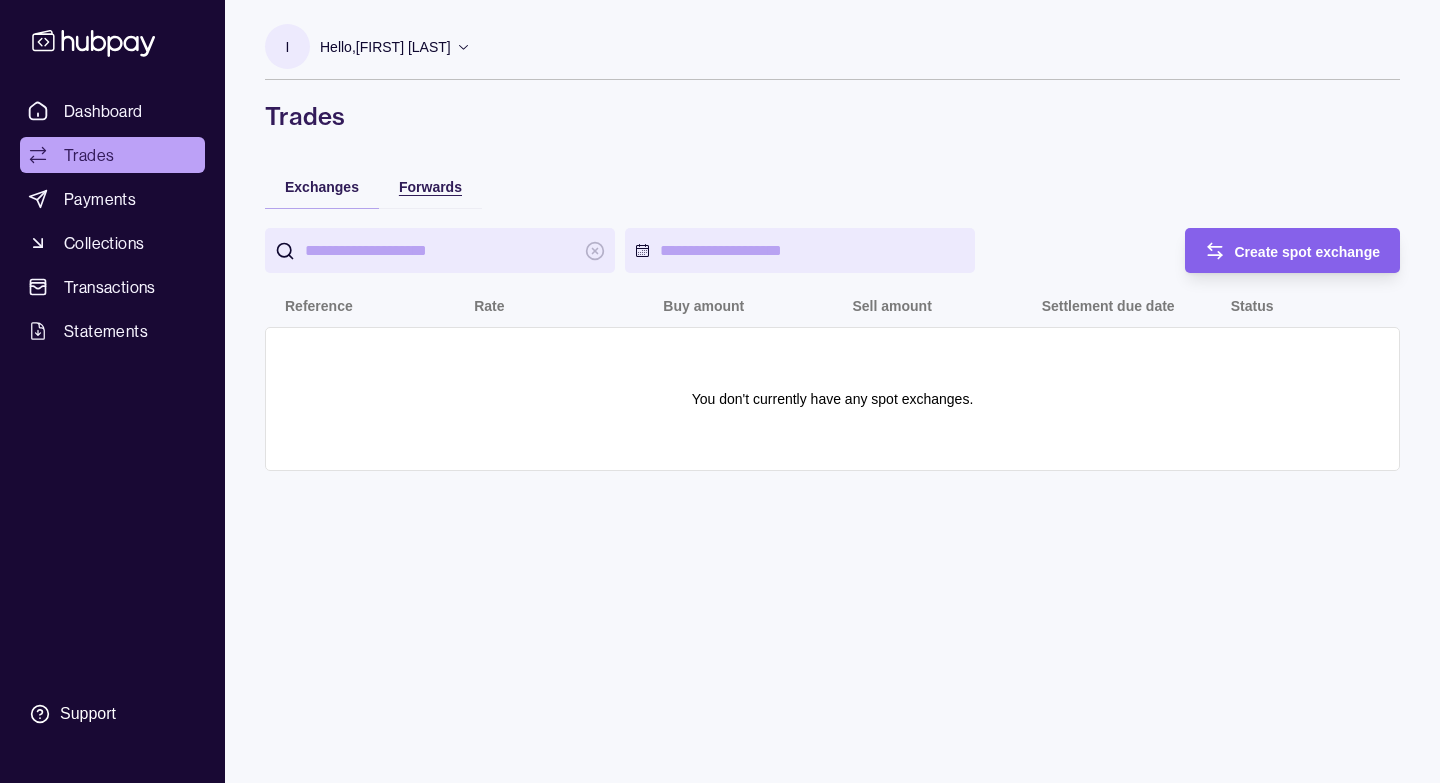 click on "Forwards" at bounding box center (430, 186) 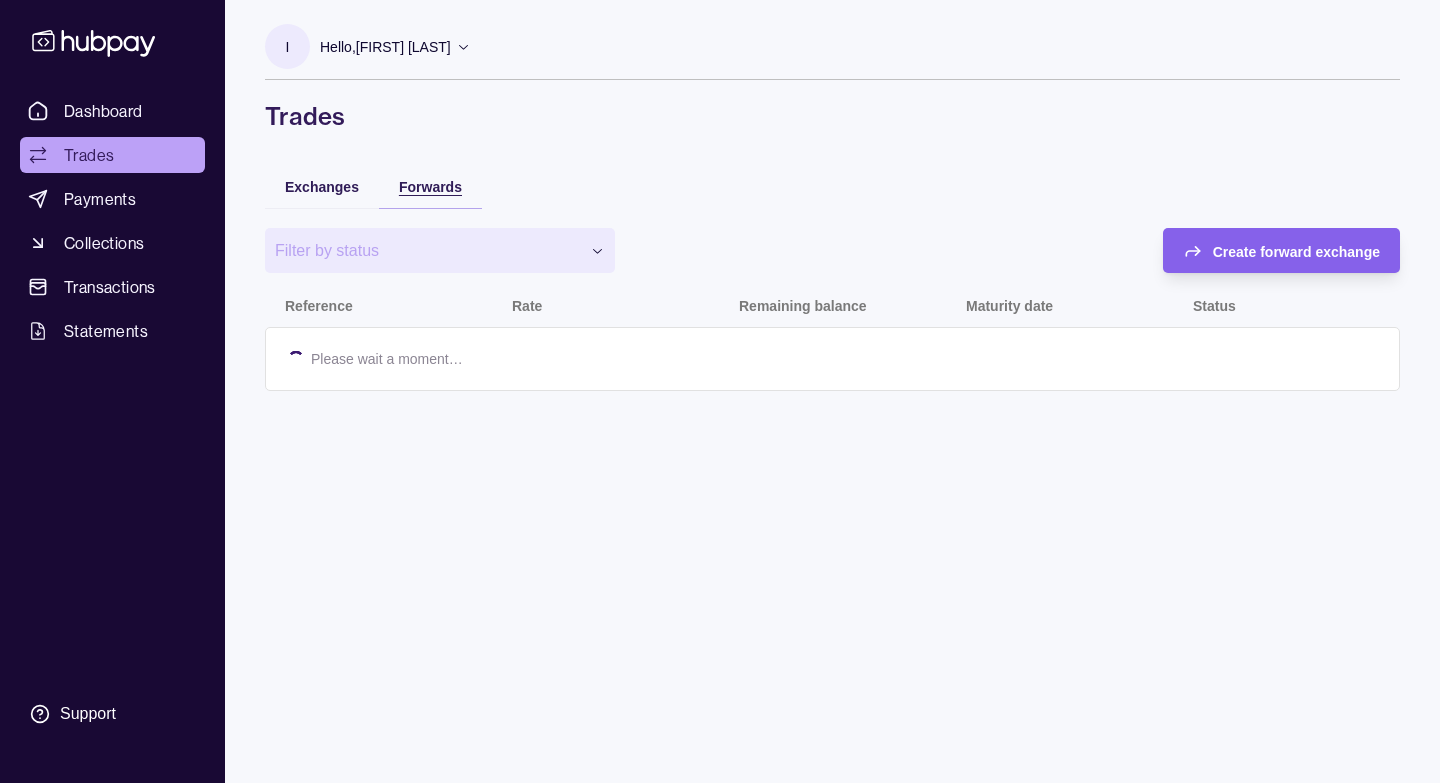 click on "Forwards" at bounding box center (430, 187) 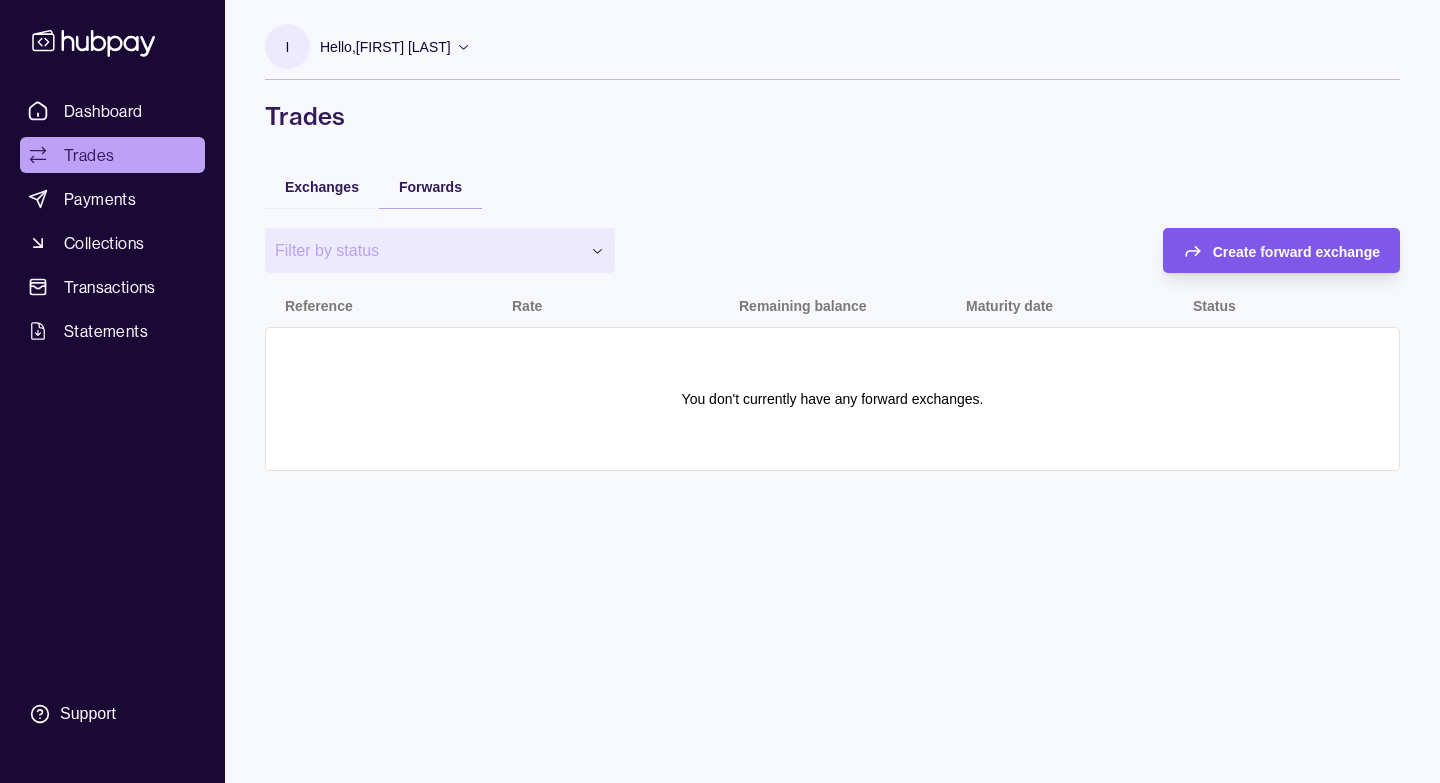 click on "Create forward exchange" at bounding box center [1296, 252] 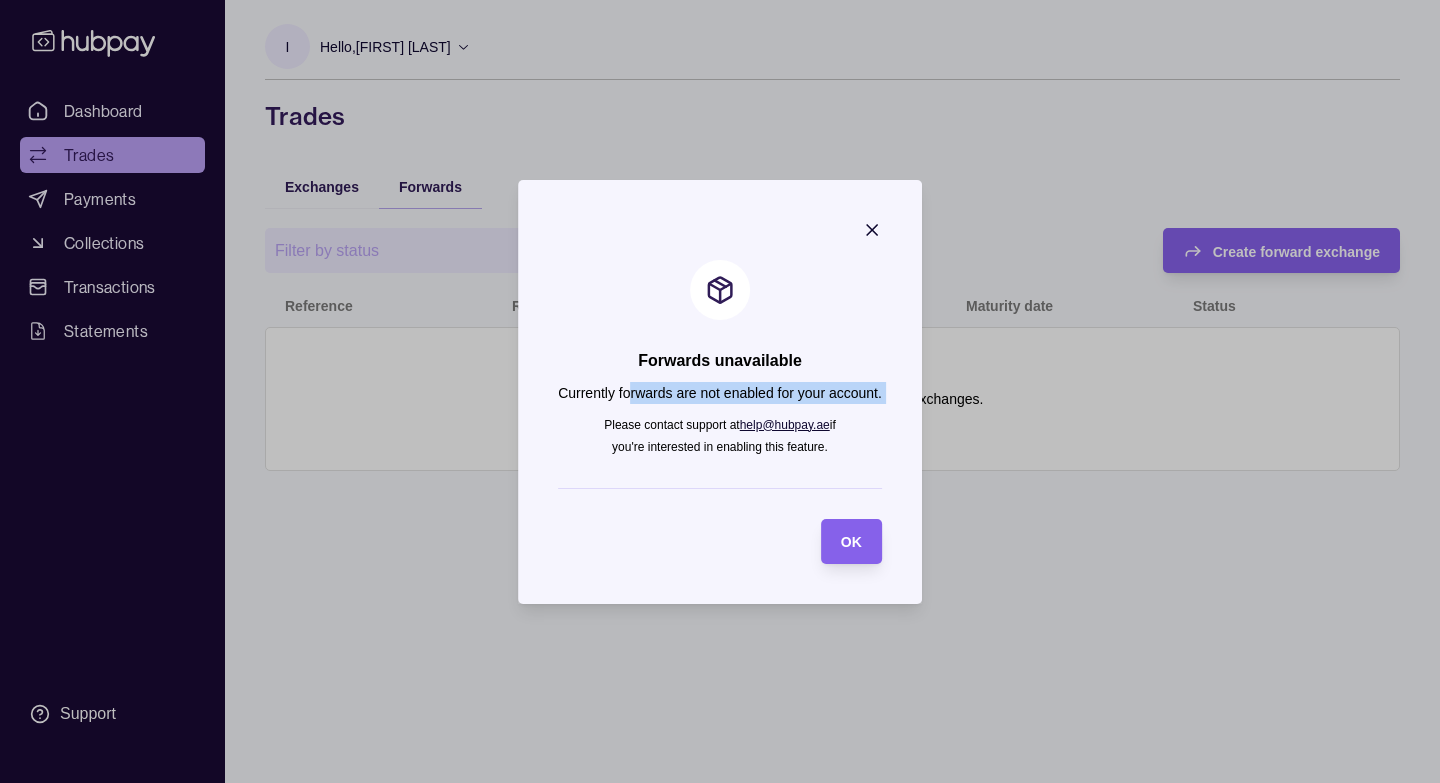 drag, startPoint x: 629, startPoint y: 385, endPoint x: 847, endPoint y: 410, distance: 219.4288 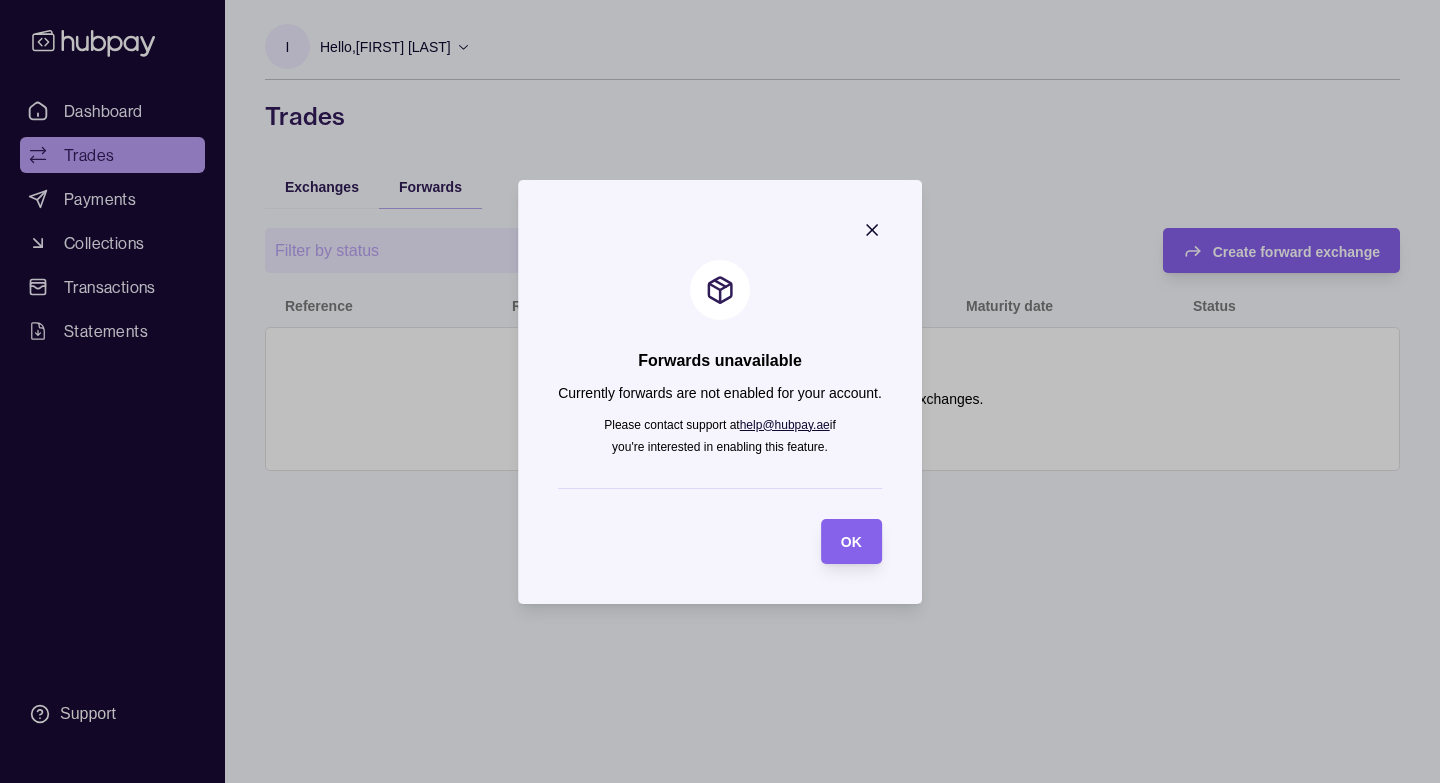 click on "Please contact support at  help@hubpay.ae  if you're interested in enabling this feature." at bounding box center (720, 436) 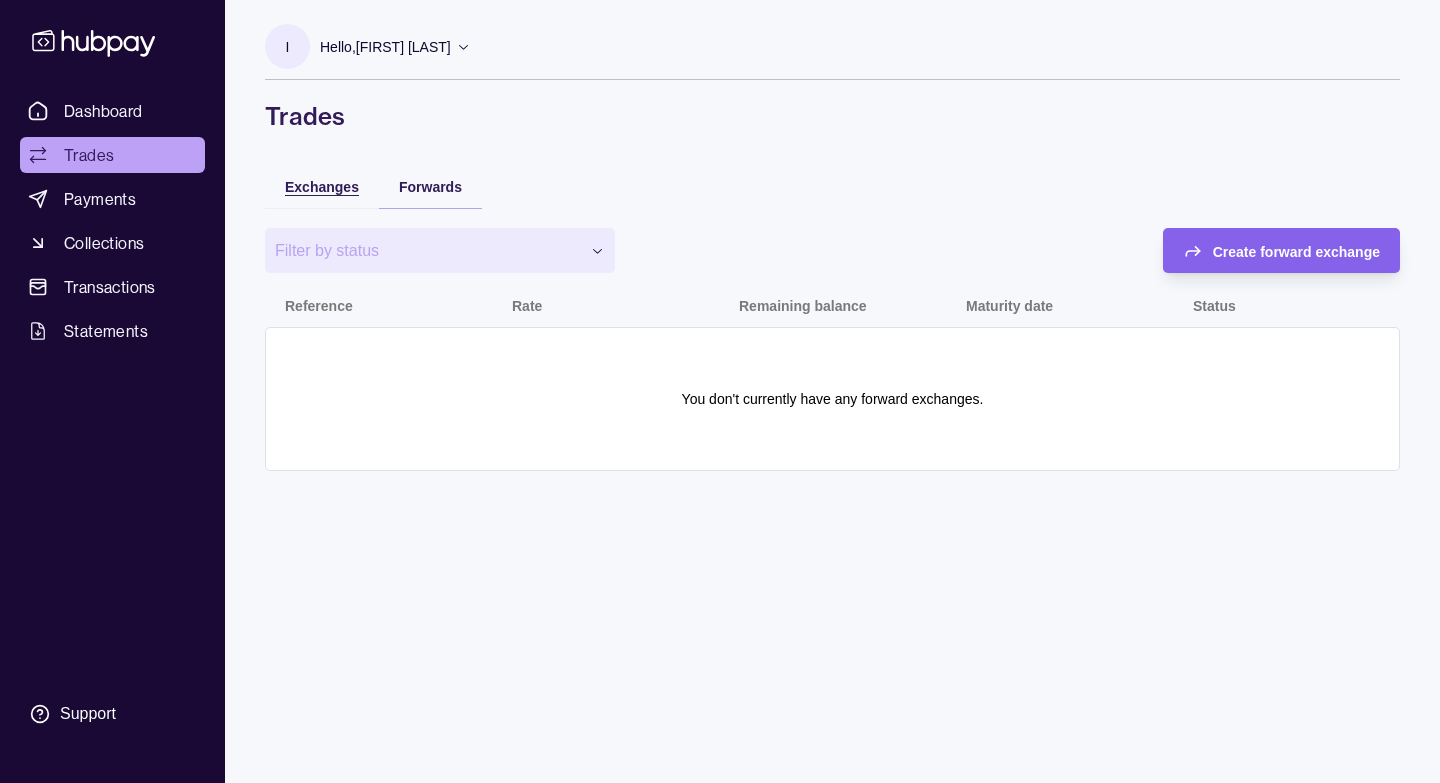 click on "Exchanges" at bounding box center [322, 186] 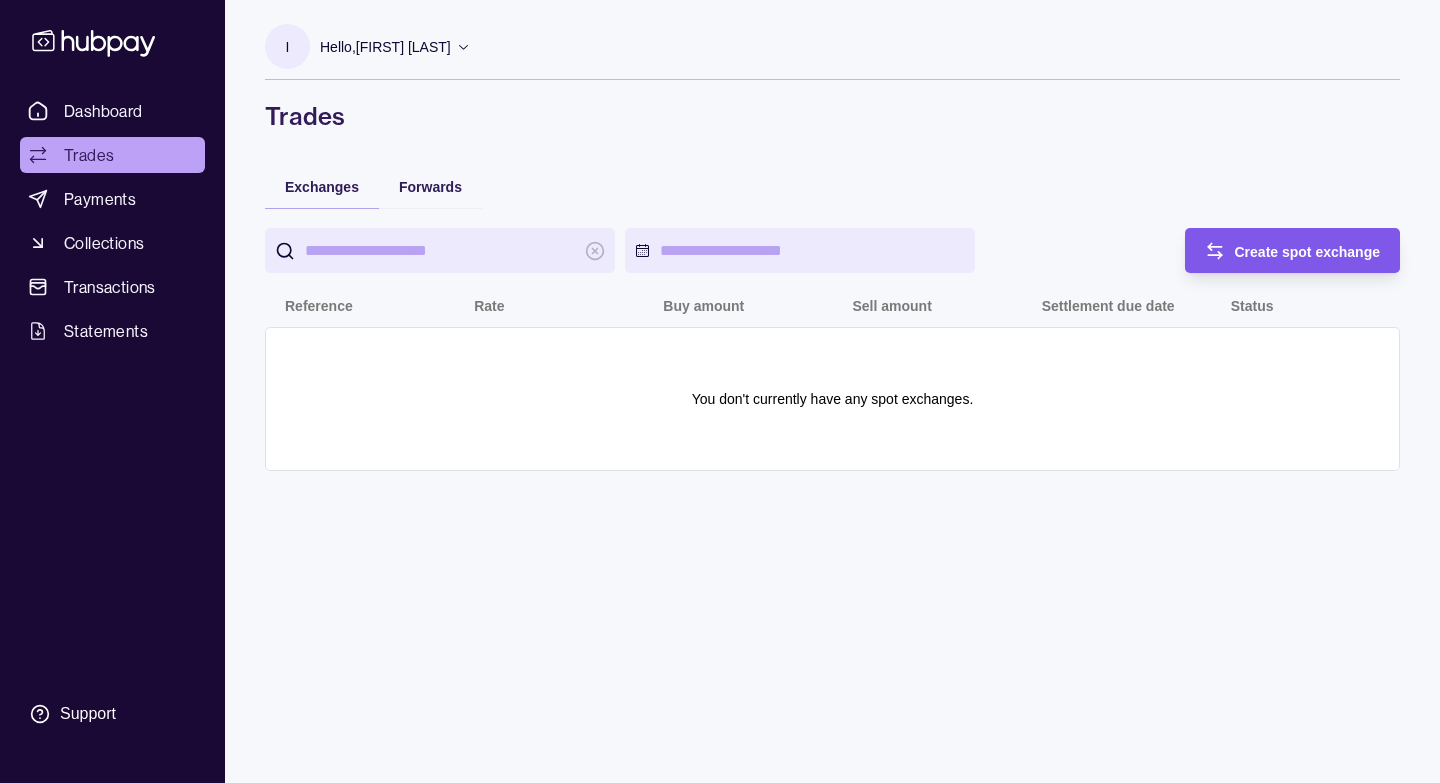 click on "Create spot exchange" at bounding box center [1308, 252] 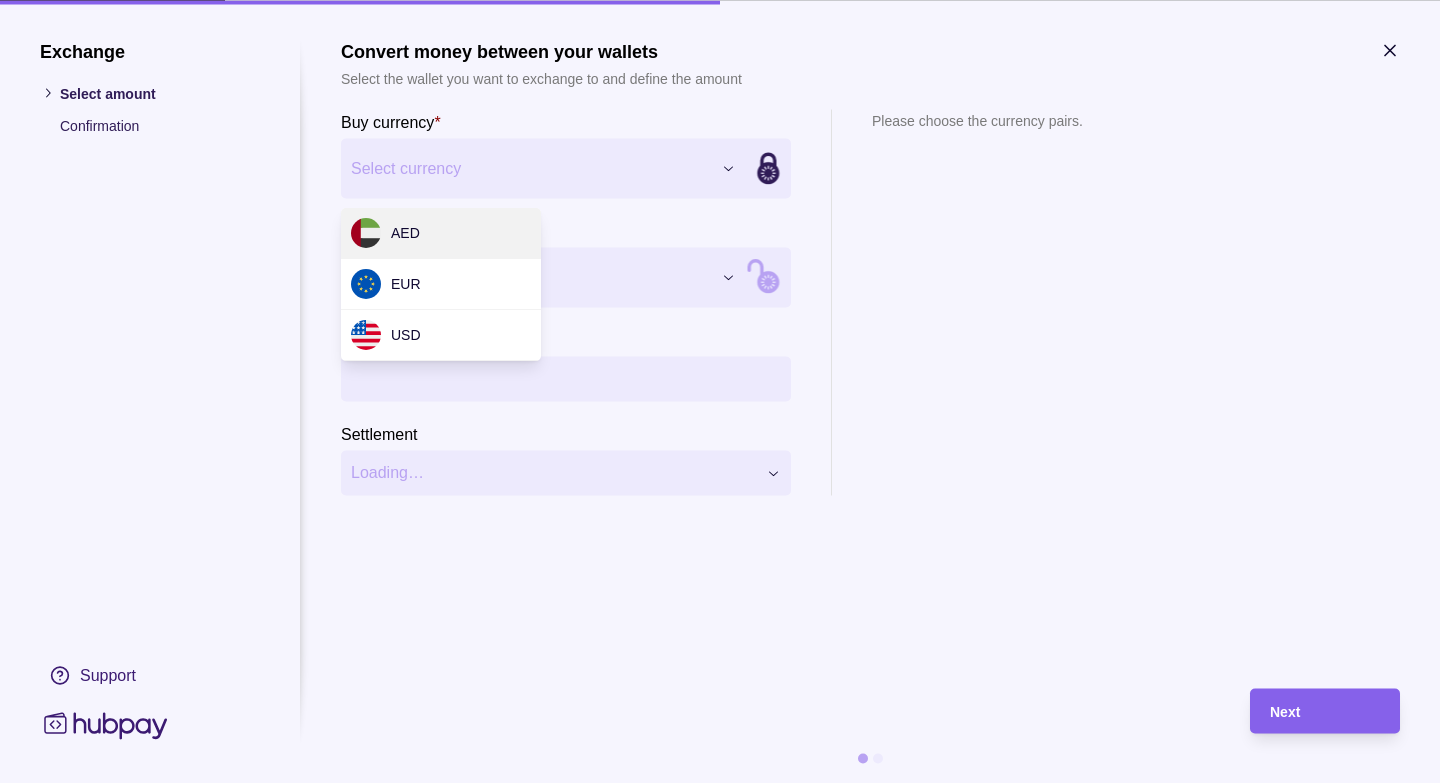 click on "Exchange Select amount Confirmation Support Convert money between your wallets Select the wallet you want to exchange to and define the amount Buy currency  * Select currency *** *** *** Sell currency  * Select currency *** *** *** Buy amount  * Settlement Loading… Please choose the currency pairs. Next" at bounding box center [720, 783] 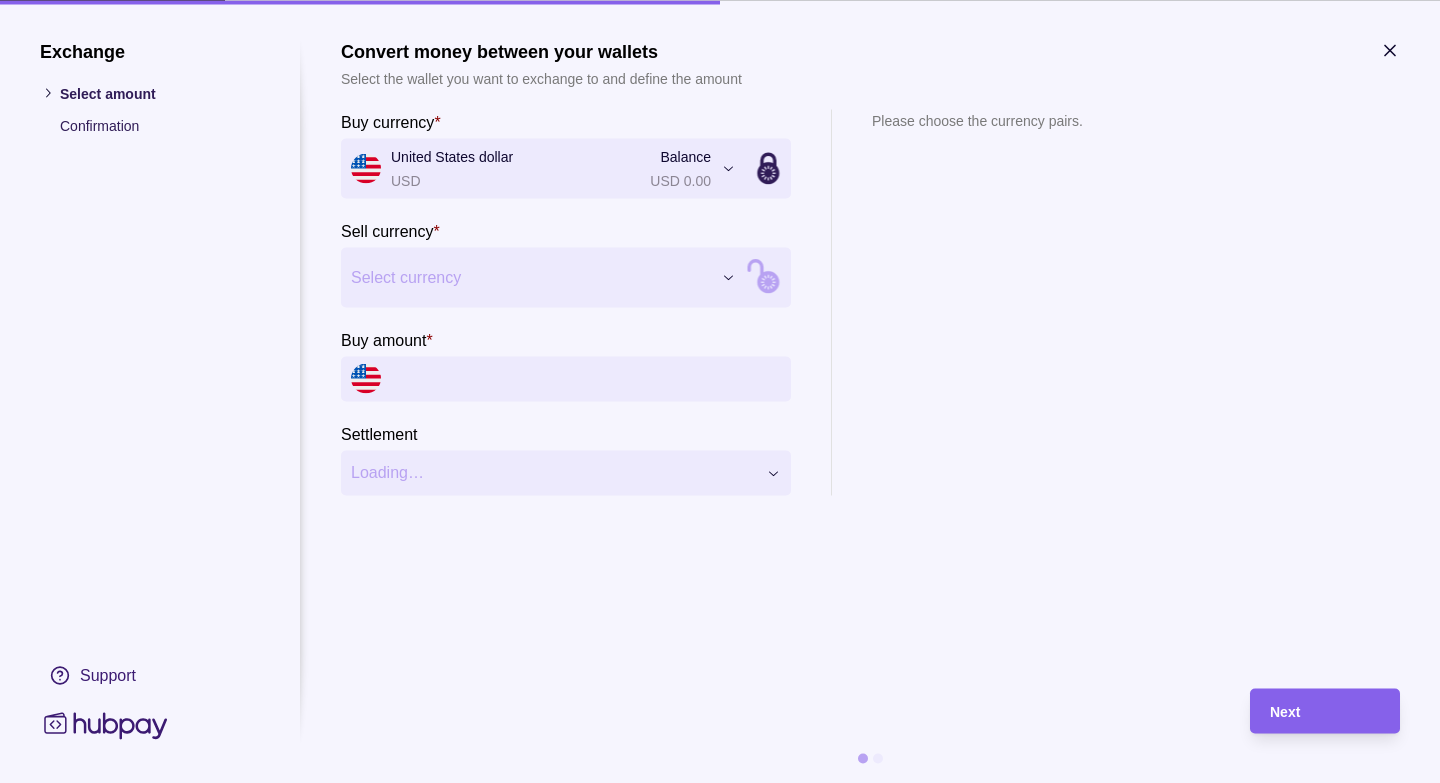 click on "Exchange Select amount Confirmation Support Convert money between your wallets Select the wallet you want to exchange to and define the amount Buy currency  * United States dollar USD Balance USD 0.00 *** *** *** Sell currency  * Select currency *** *** *** Buy amount  * Settlement Loading… Please choose the currency pairs. Next" at bounding box center [720, 783] 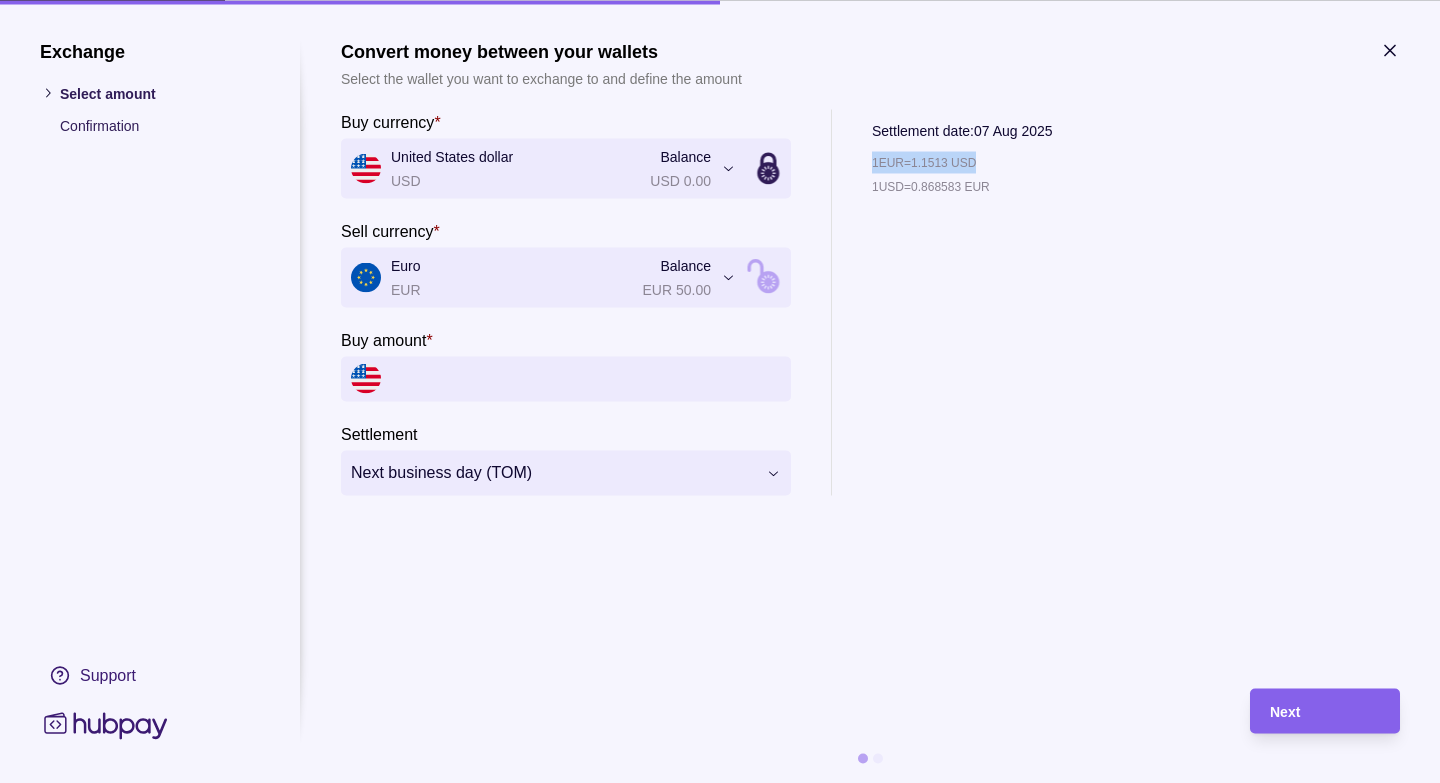 drag, startPoint x: 872, startPoint y: 166, endPoint x: 1005, endPoint y: 171, distance: 133.09395 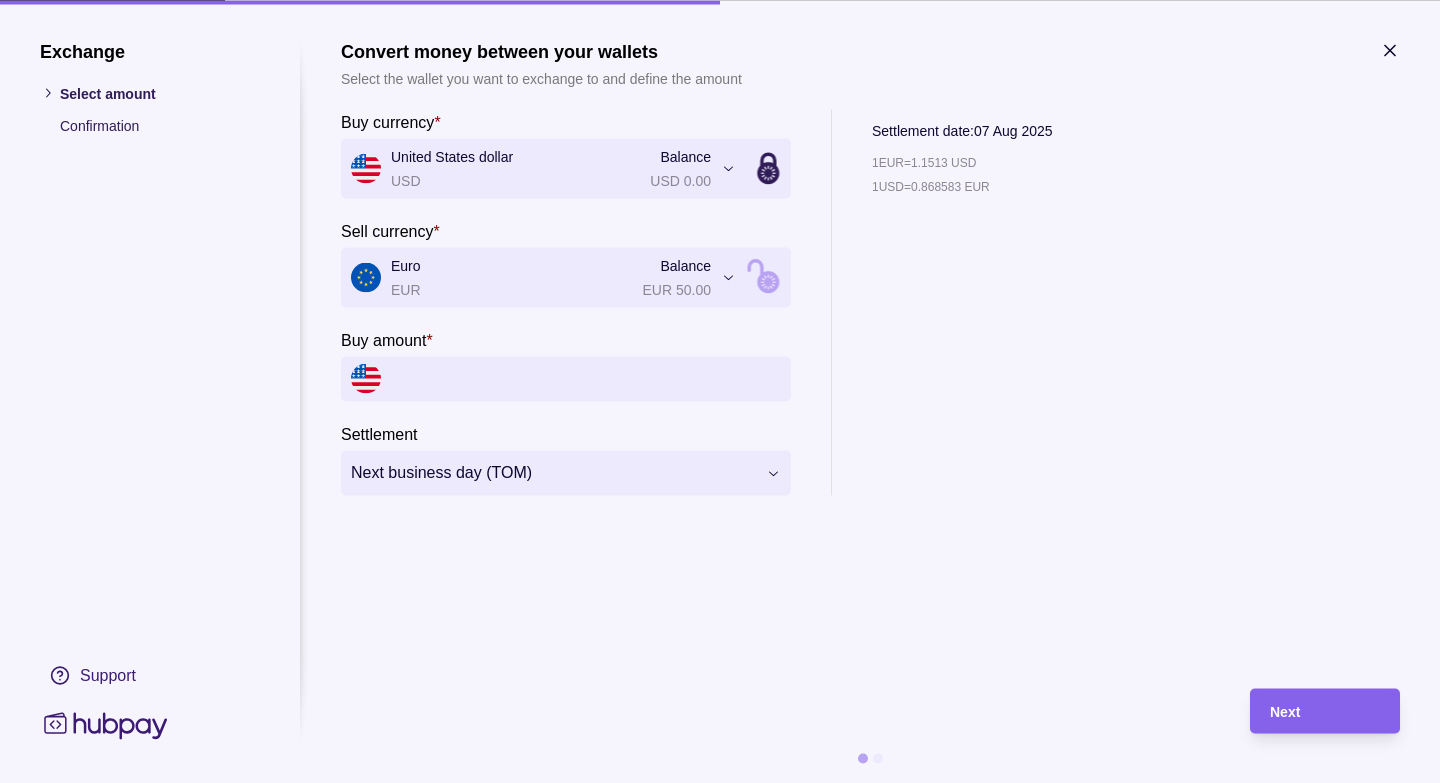 click on "1  EUR  =  1.1513   USD 1  USD  =  0.868583   EUR" at bounding box center (962, 323) 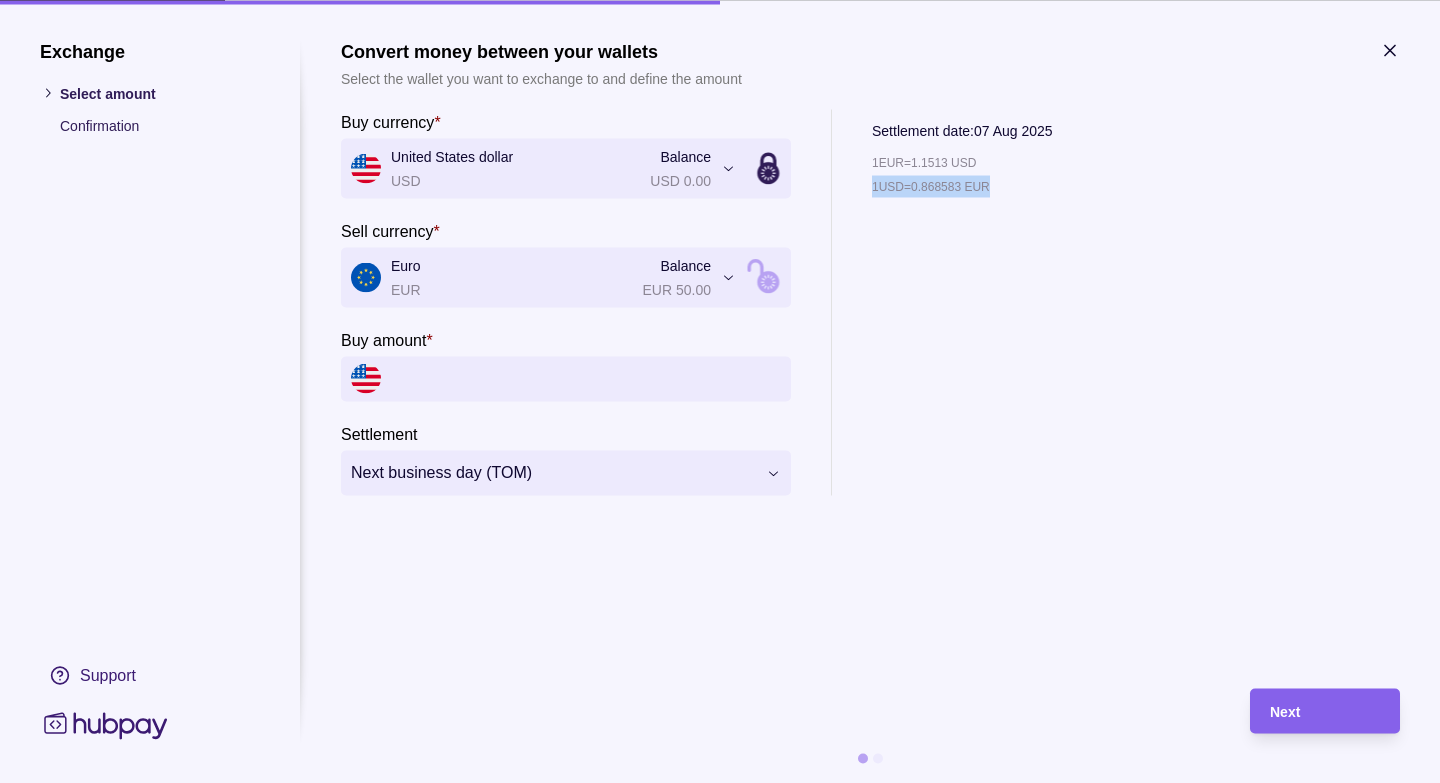 drag, startPoint x: 869, startPoint y: 190, endPoint x: 1066, endPoint y: 198, distance: 197.16237 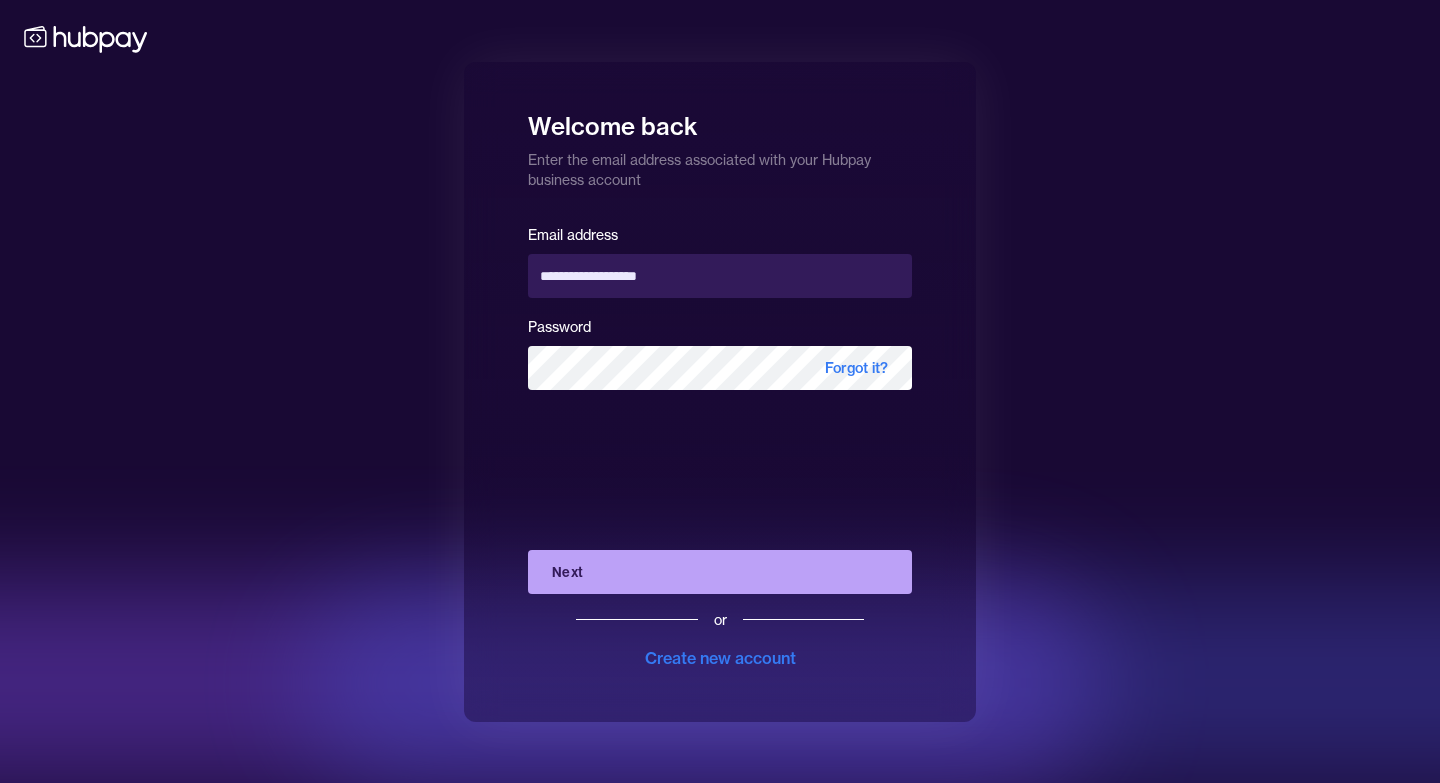 click on "Next" at bounding box center [720, 572] 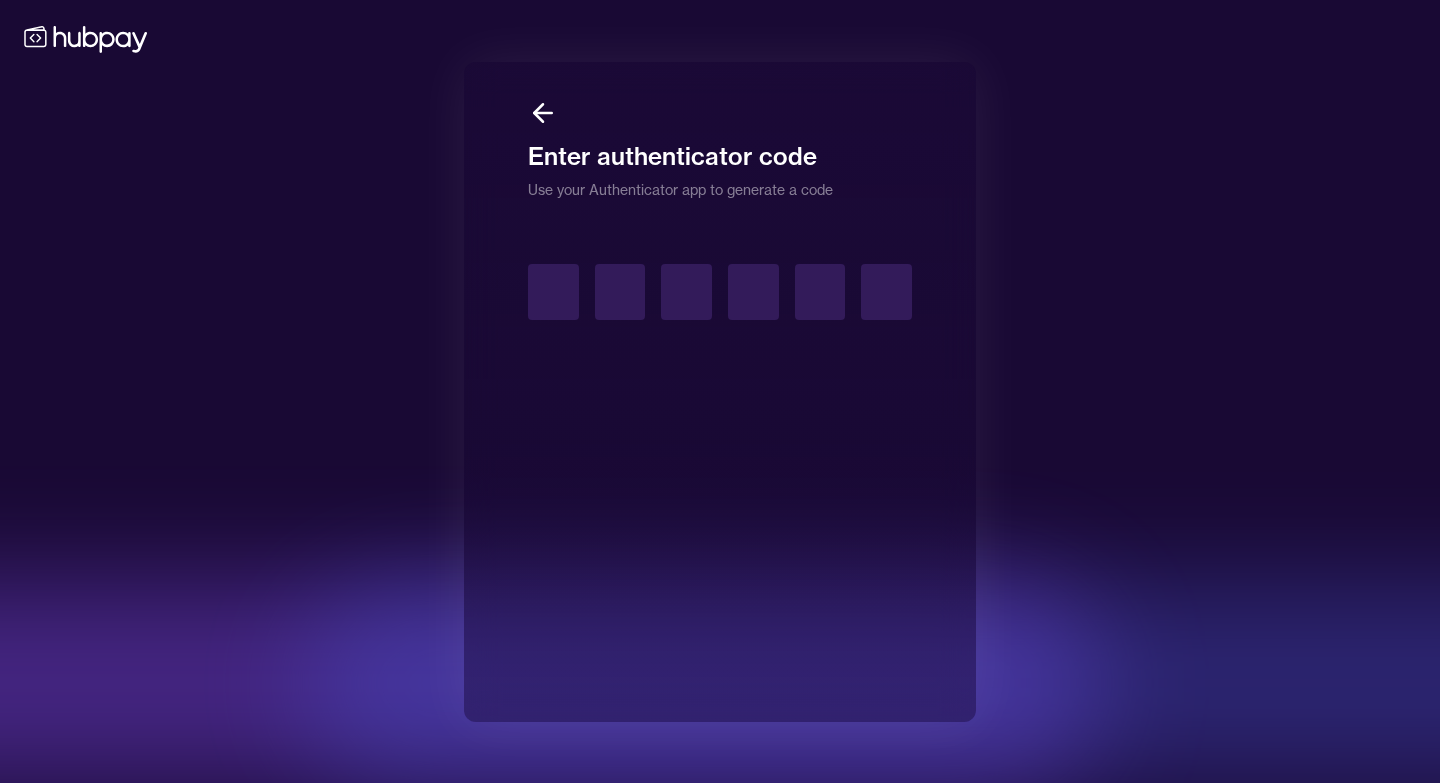 type on "*" 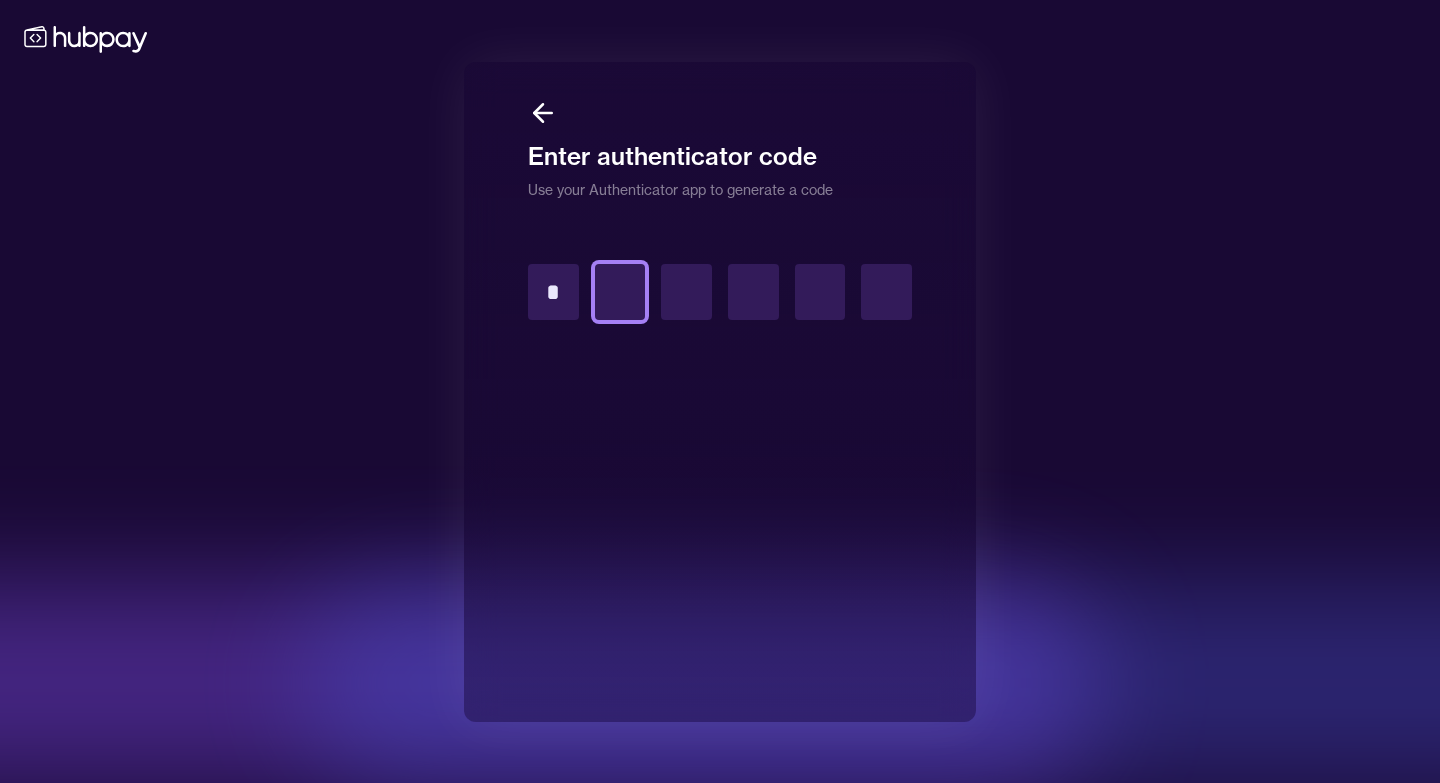 type on "*" 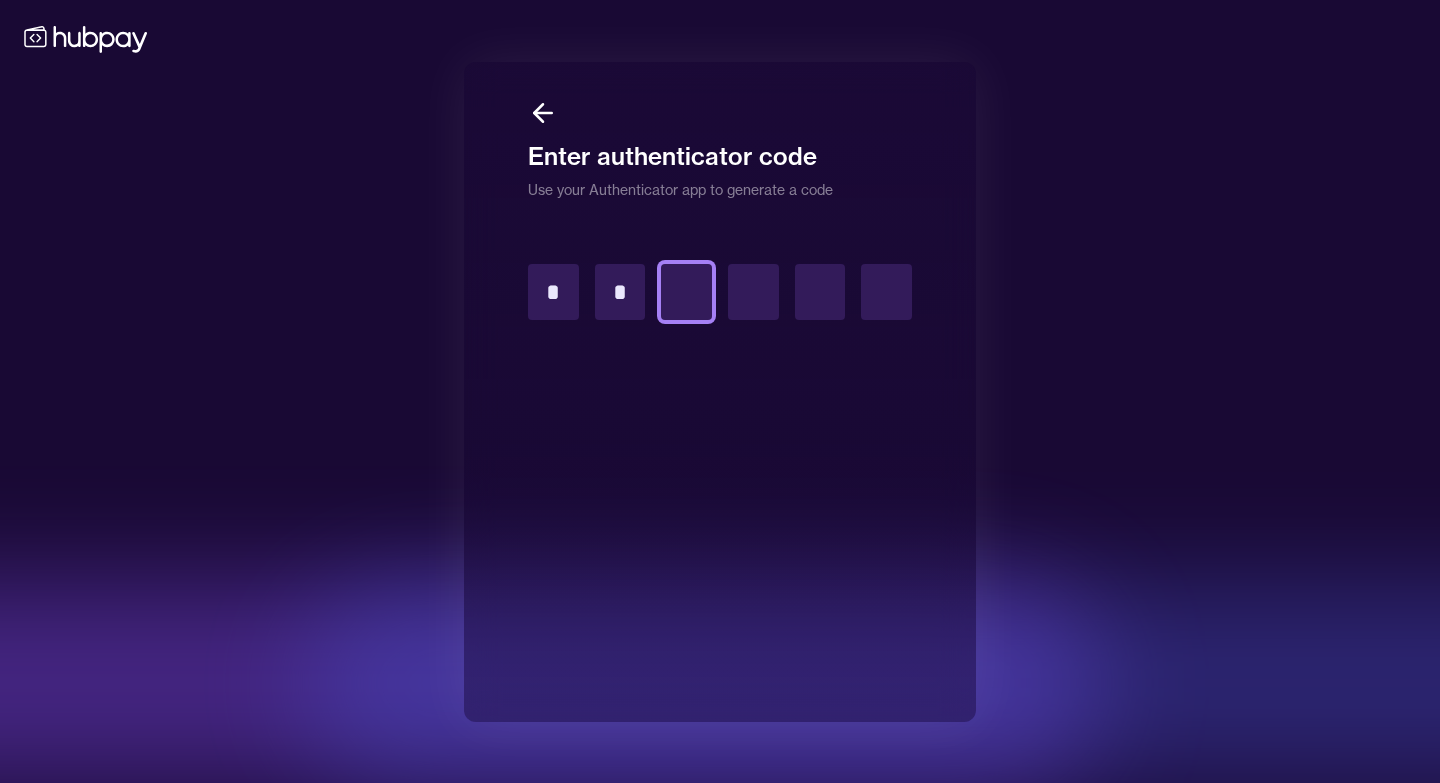 type on "*" 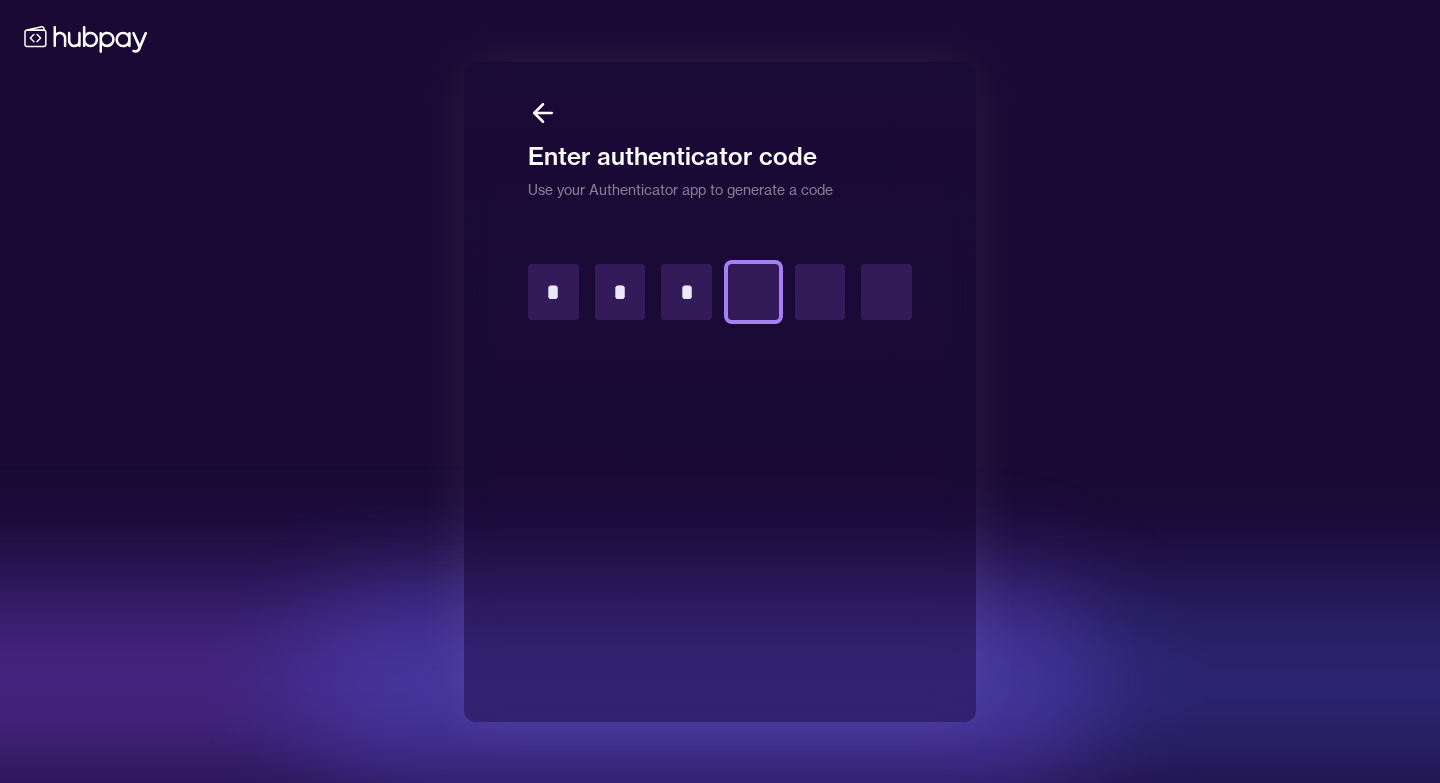type on "*" 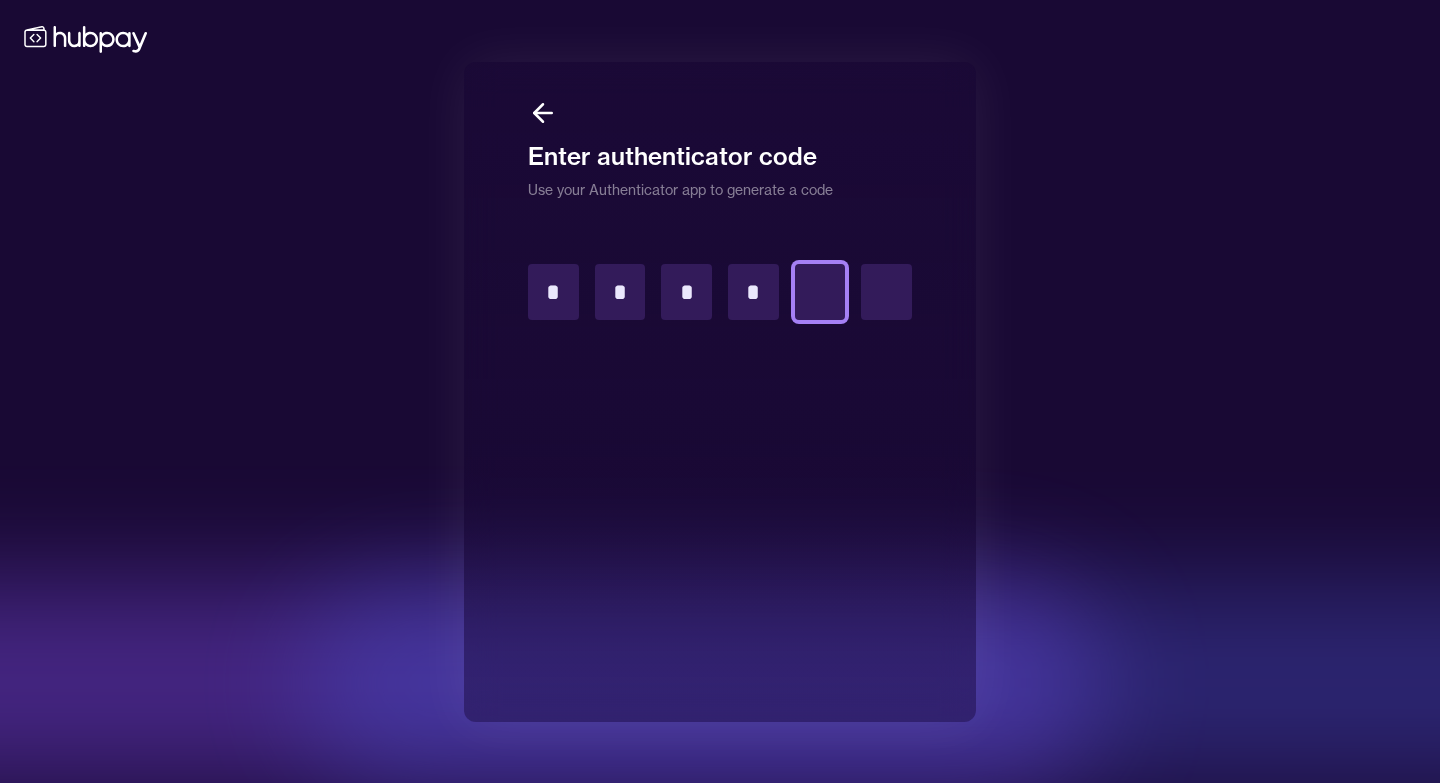 type on "*" 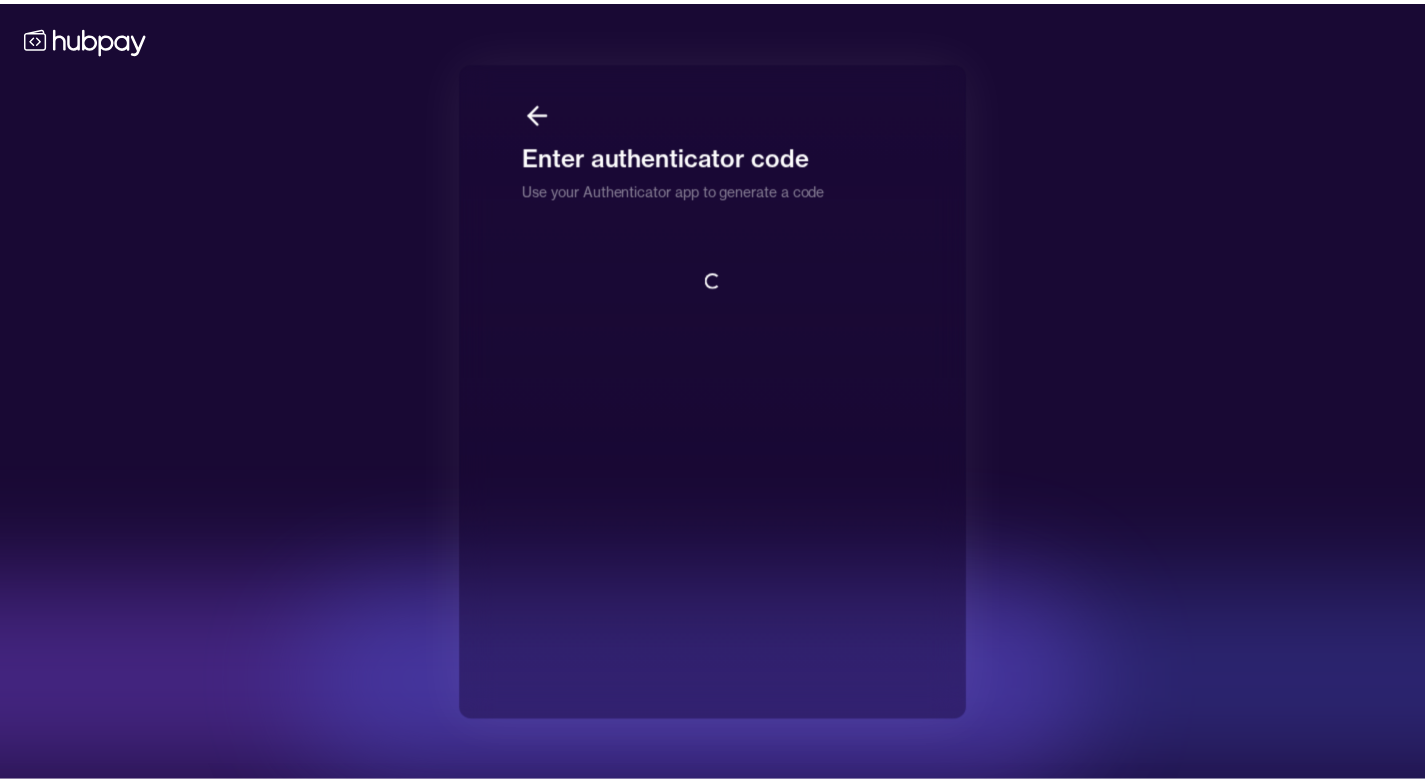 scroll, scrollTop: 2, scrollLeft: 0, axis: vertical 